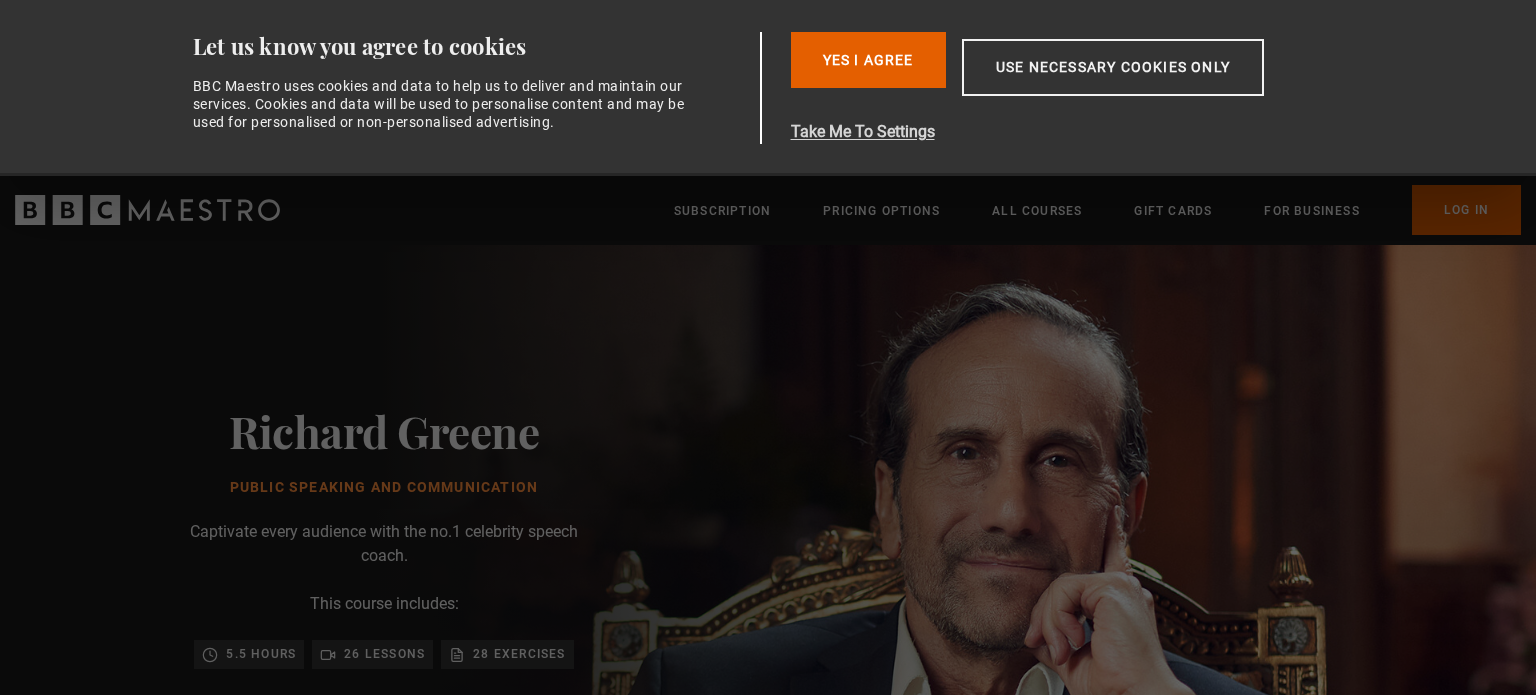 scroll, scrollTop: 0, scrollLeft: 0, axis: both 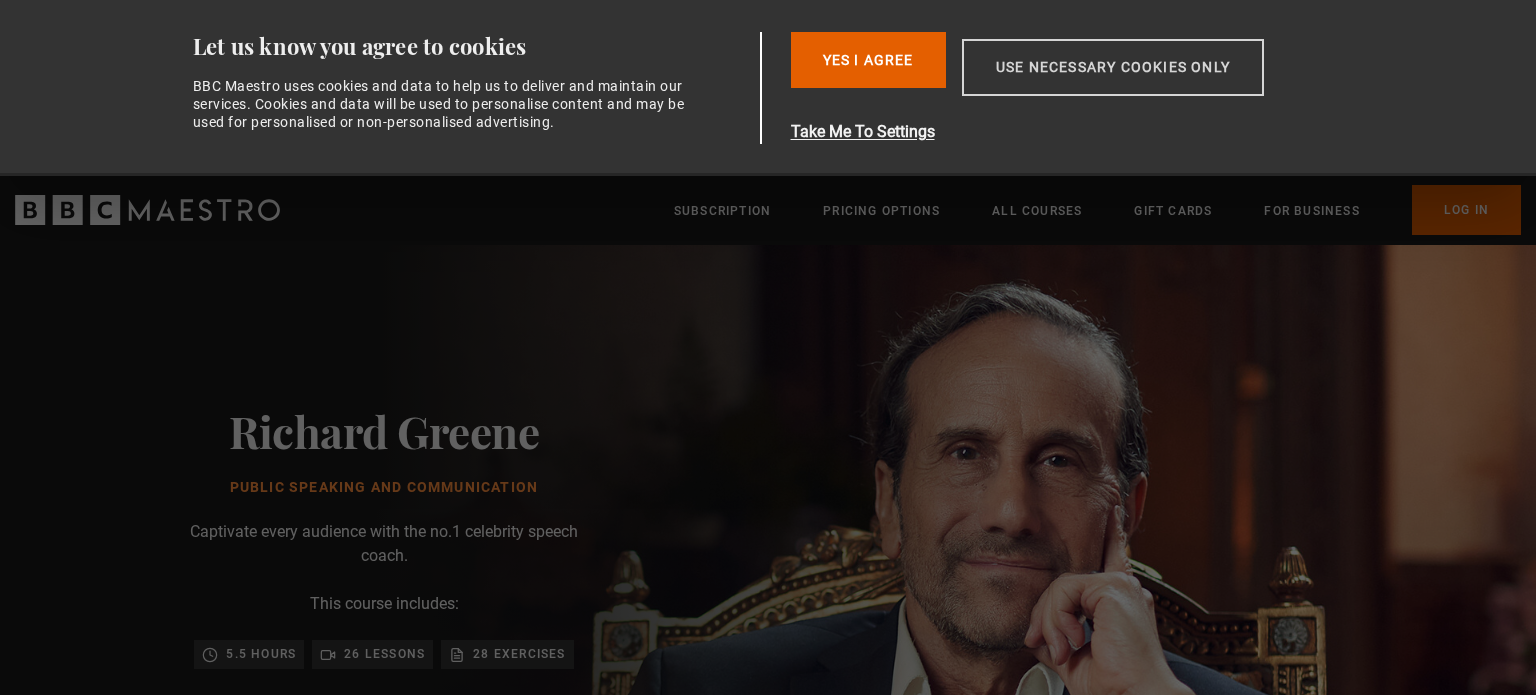 click on "Use necessary cookies only" at bounding box center [1113, 67] 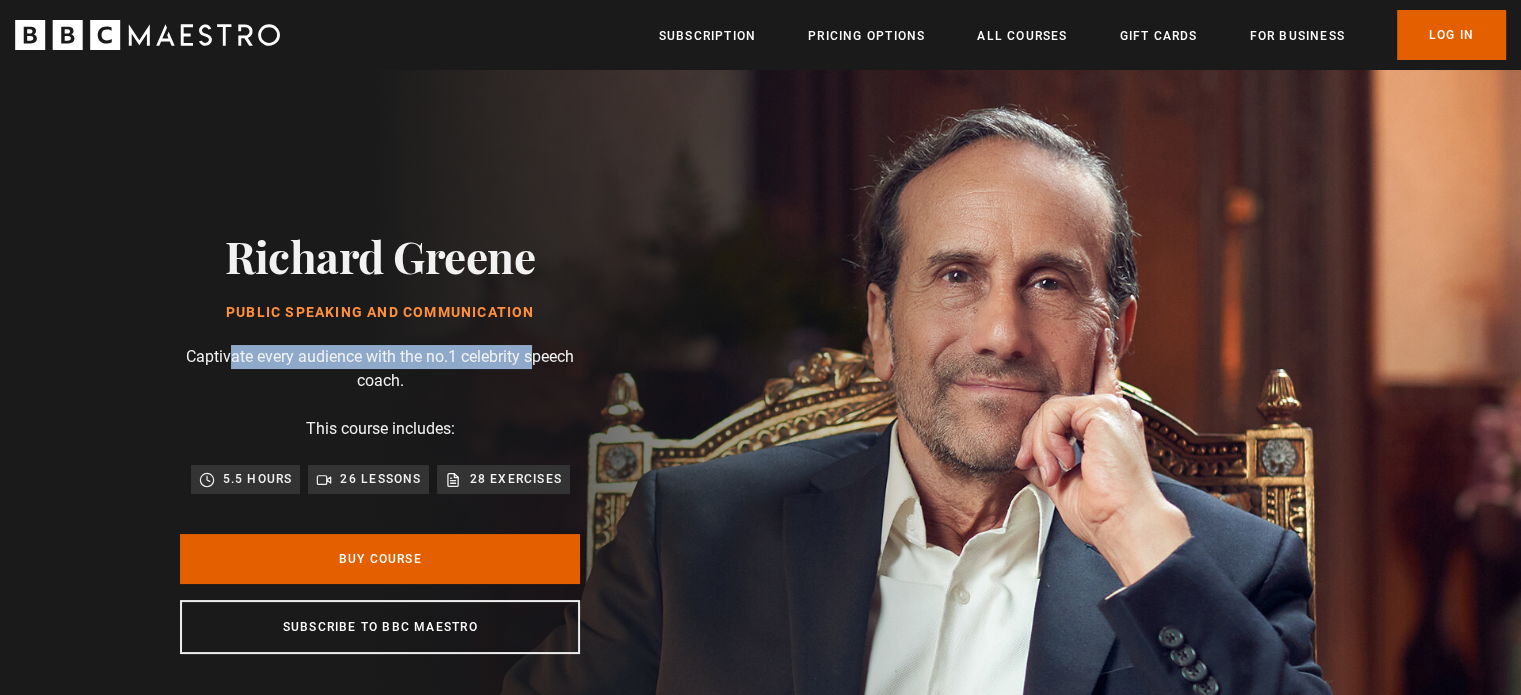 drag, startPoint x: 228, startPoint y: 351, endPoint x: 533, endPoint y: 362, distance: 305.1983 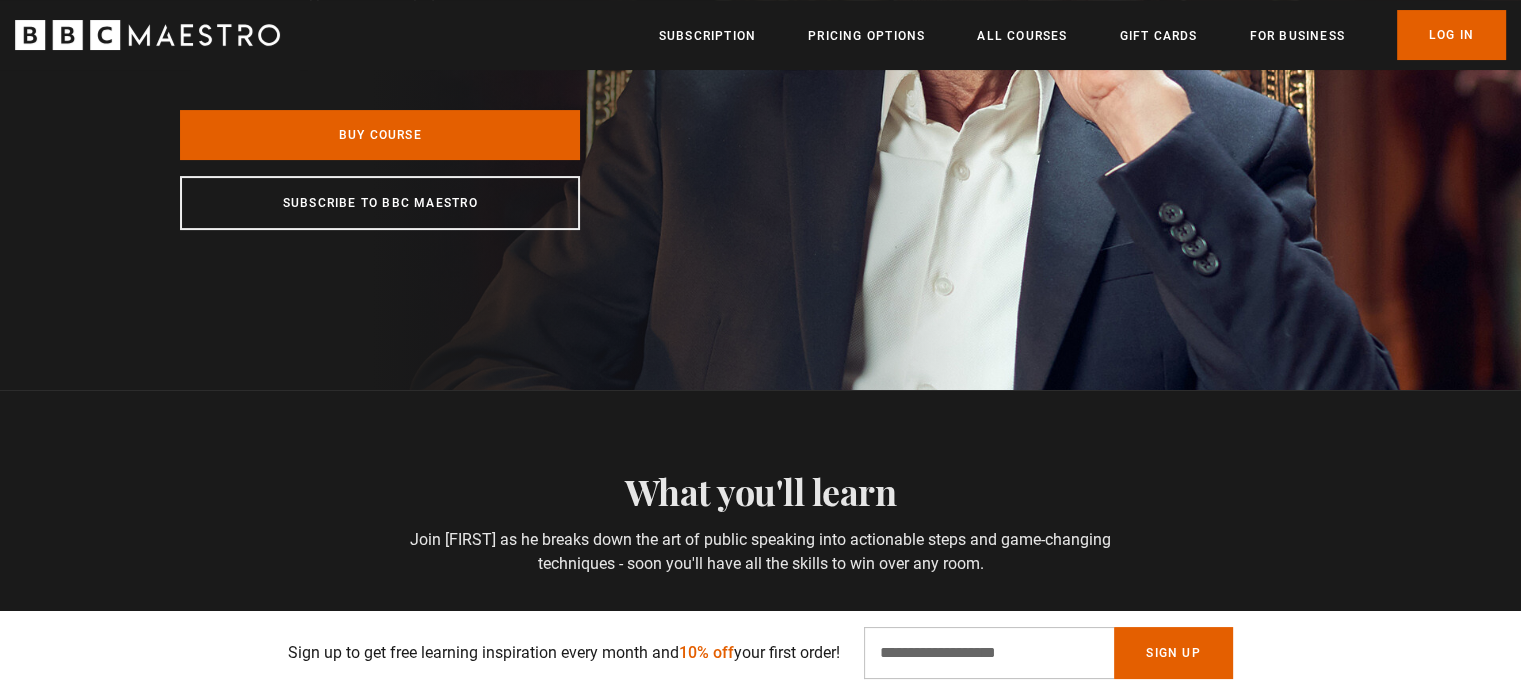 scroll, scrollTop: 500, scrollLeft: 0, axis: vertical 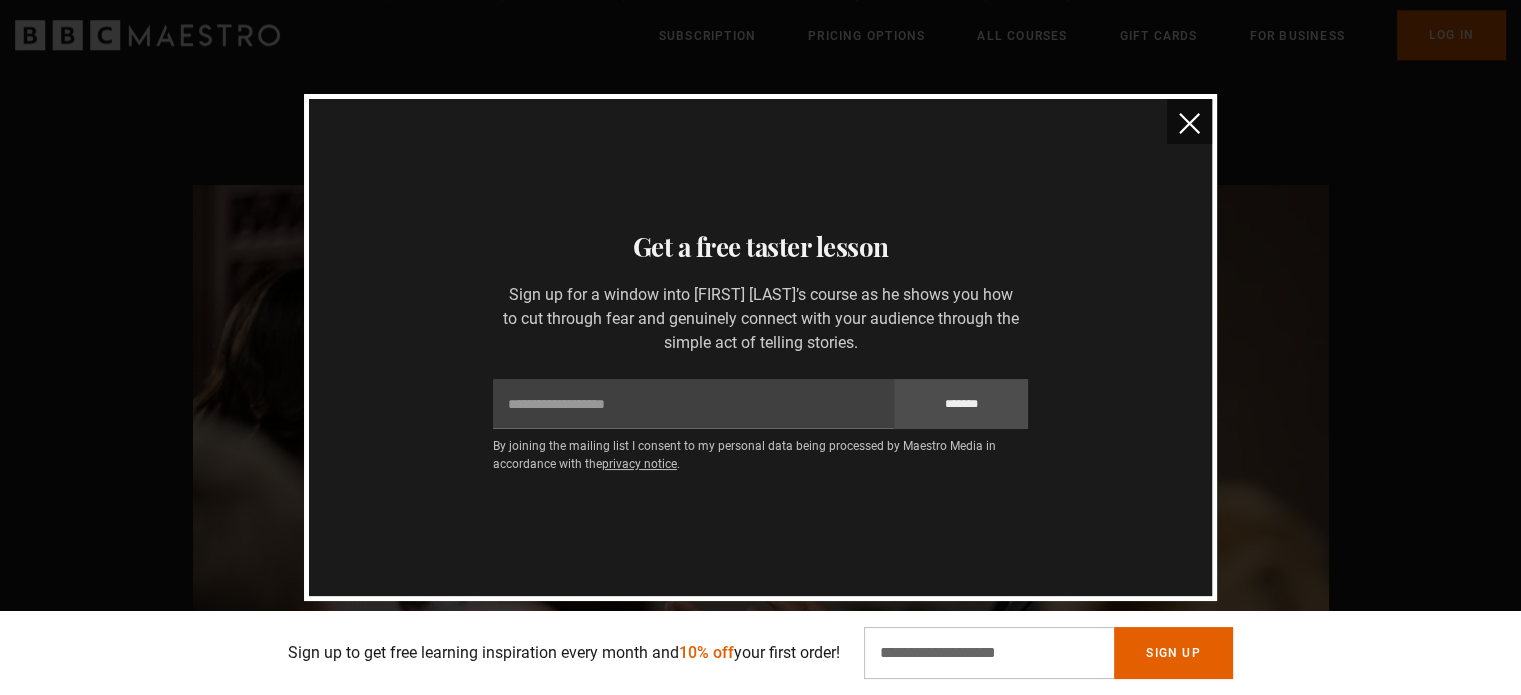 click at bounding box center [1189, 121] 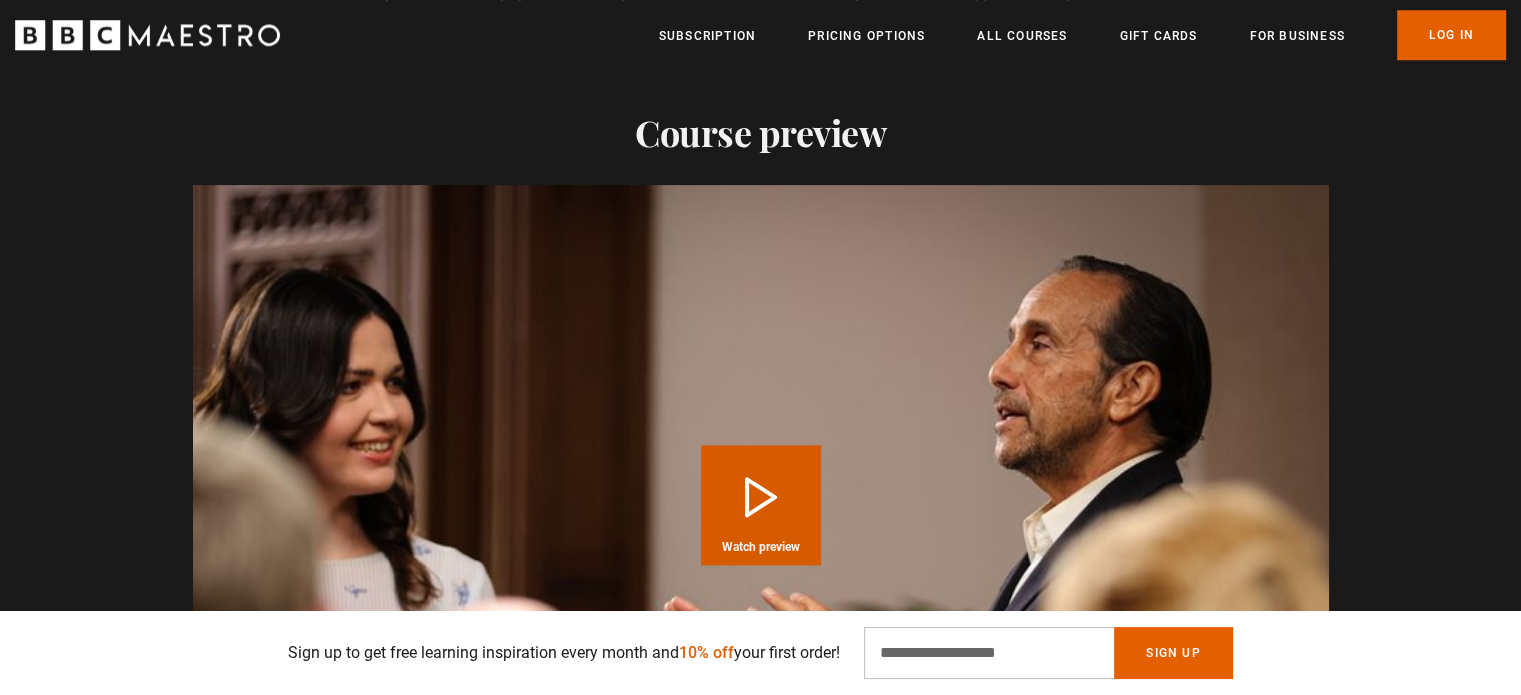 scroll, scrollTop: 0, scrollLeft: 1309, axis: horizontal 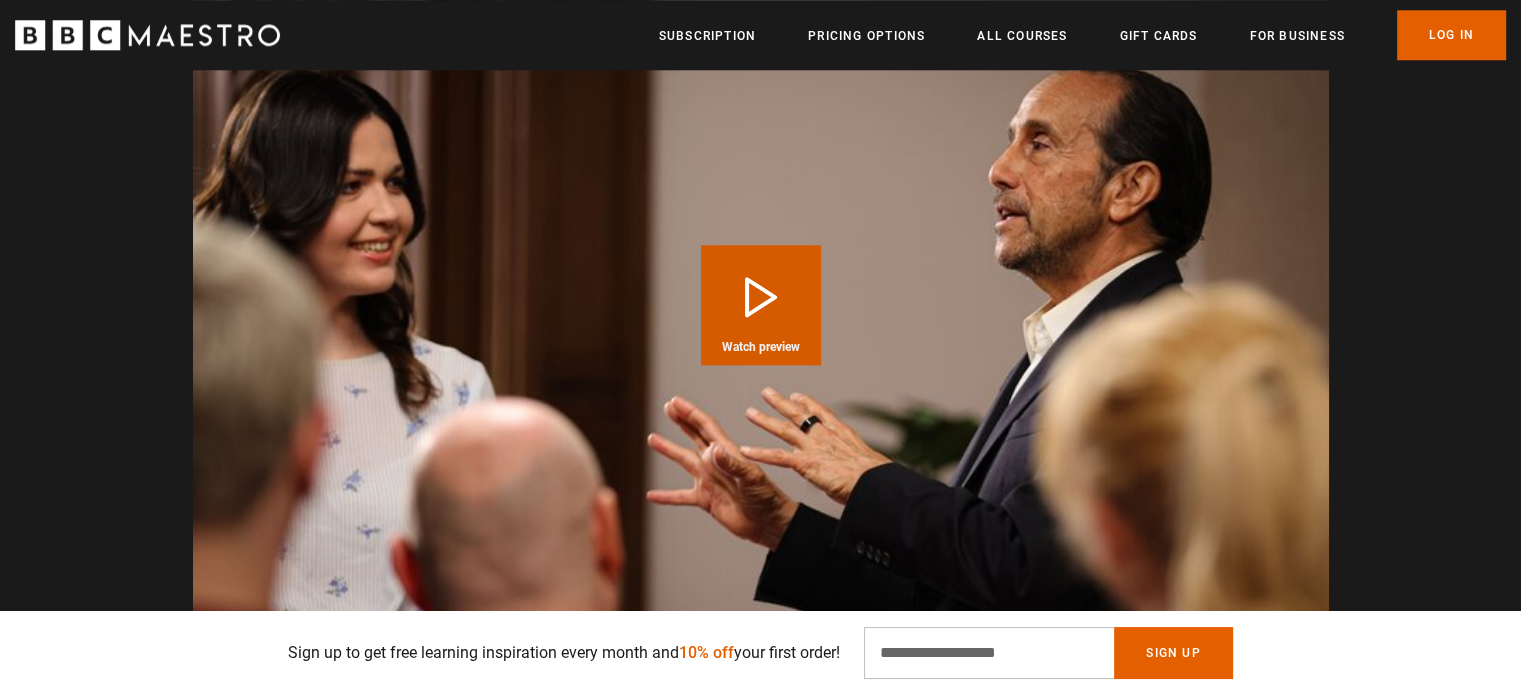 click on "Watch preview" at bounding box center (761, 347) 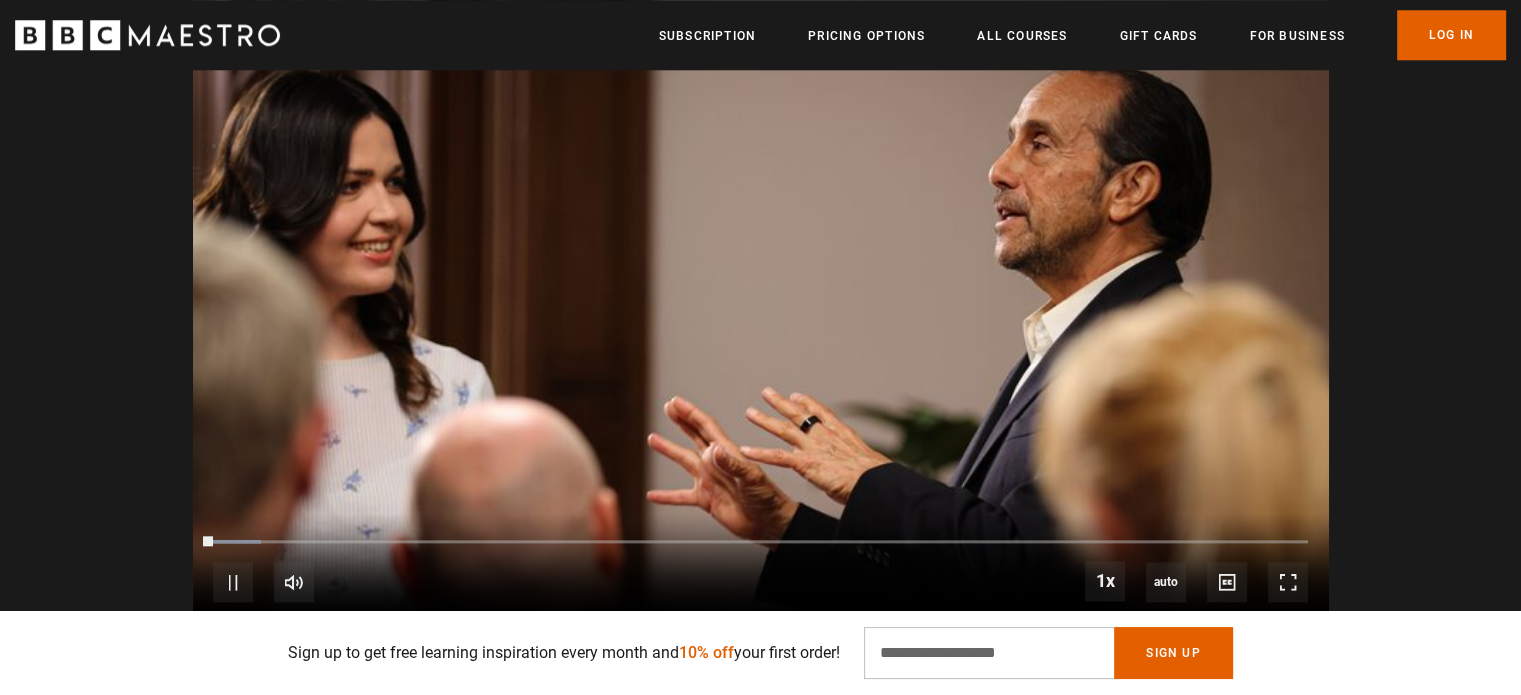 scroll, scrollTop: 2084, scrollLeft: 0, axis: vertical 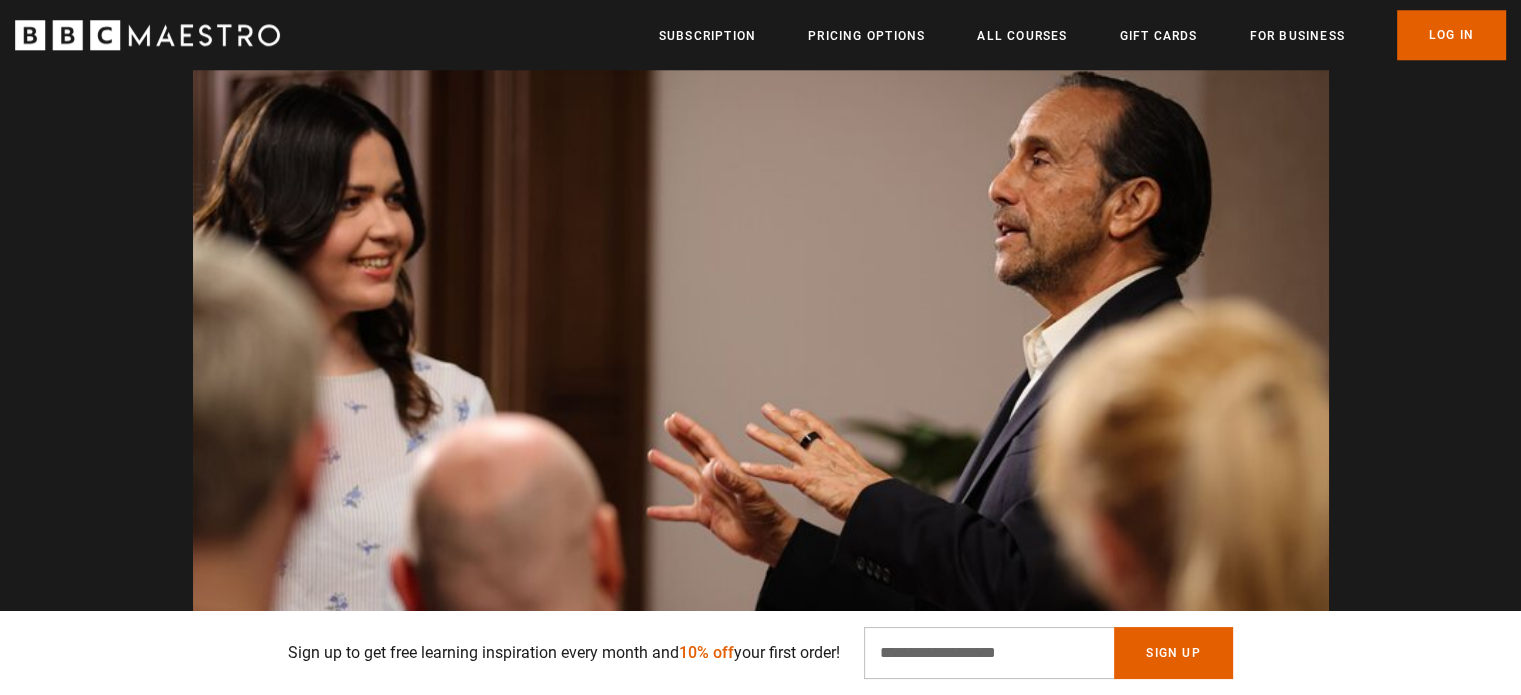 click on "Video Player is loading. Play Course overview for Public Speaking and Communication with Richard  Greene Watch preview 10s Skip Back 10 seconds Pause 10s Skip Forward 10 seconds Loaded :  100.00% 1:16 1:22 Pause Mute Current Time  1:22 - Duration  1:53 1x Playback Rate 2x 1.5x 1x , selected 0.5x auto Quality Captions captions off , selected English  Captions This is a modal window.
Ready to get started?
Buy Course
Gift course
Restart
Video Player is loading. Play Course overview for Public Speaking and Communication with Richard  Greene Watch preview 10s Skip Back 10 seconds 10s Skip Forward 10 seconds Loaded :  4.39% 0:00 Play Mute Current Time  0:00 - Duration  1:54 1x Playback Rate 2x 1.5x 1x , selected 0.5x auto Quality Captions captions off , selected English  Captions This is a modal window." at bounding box center (760, 320) 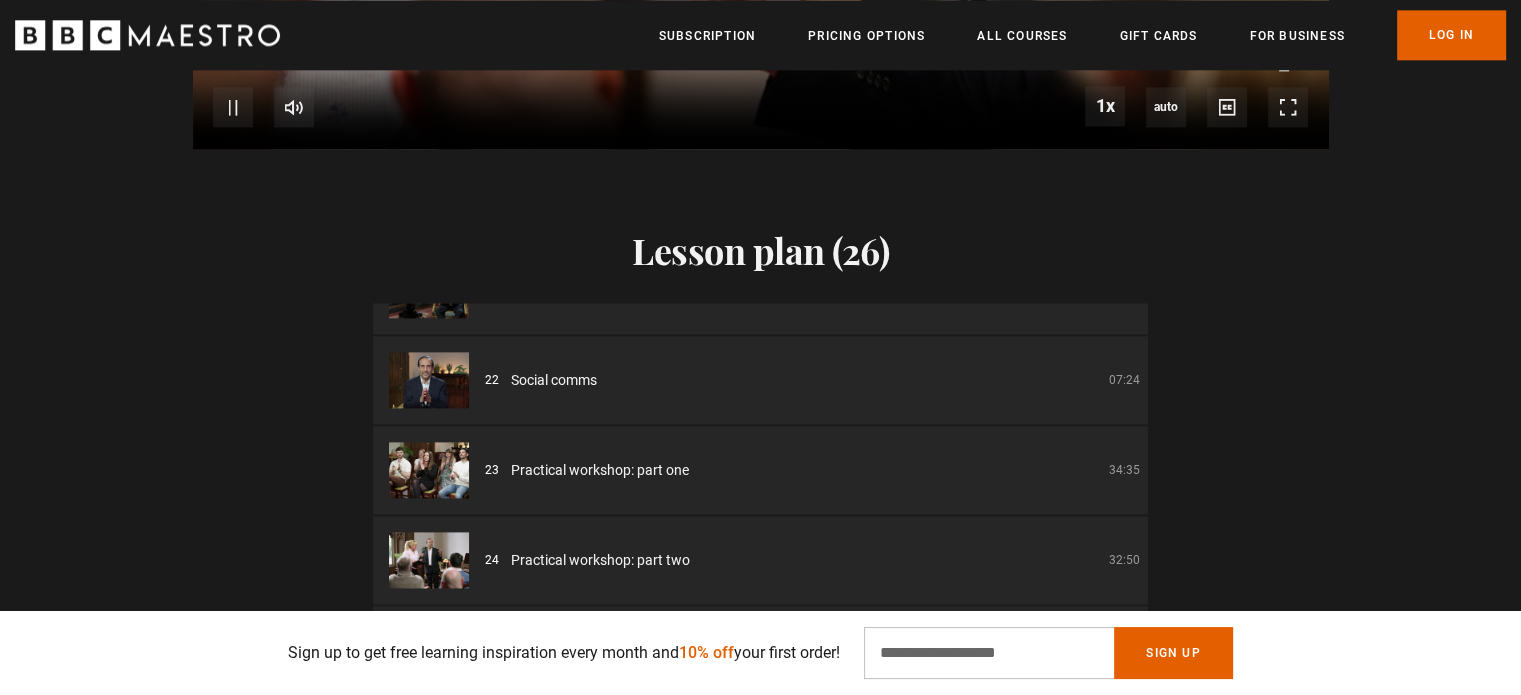 scroll, scrollTop: 2584, scrollLeft: 0, axis: vertical 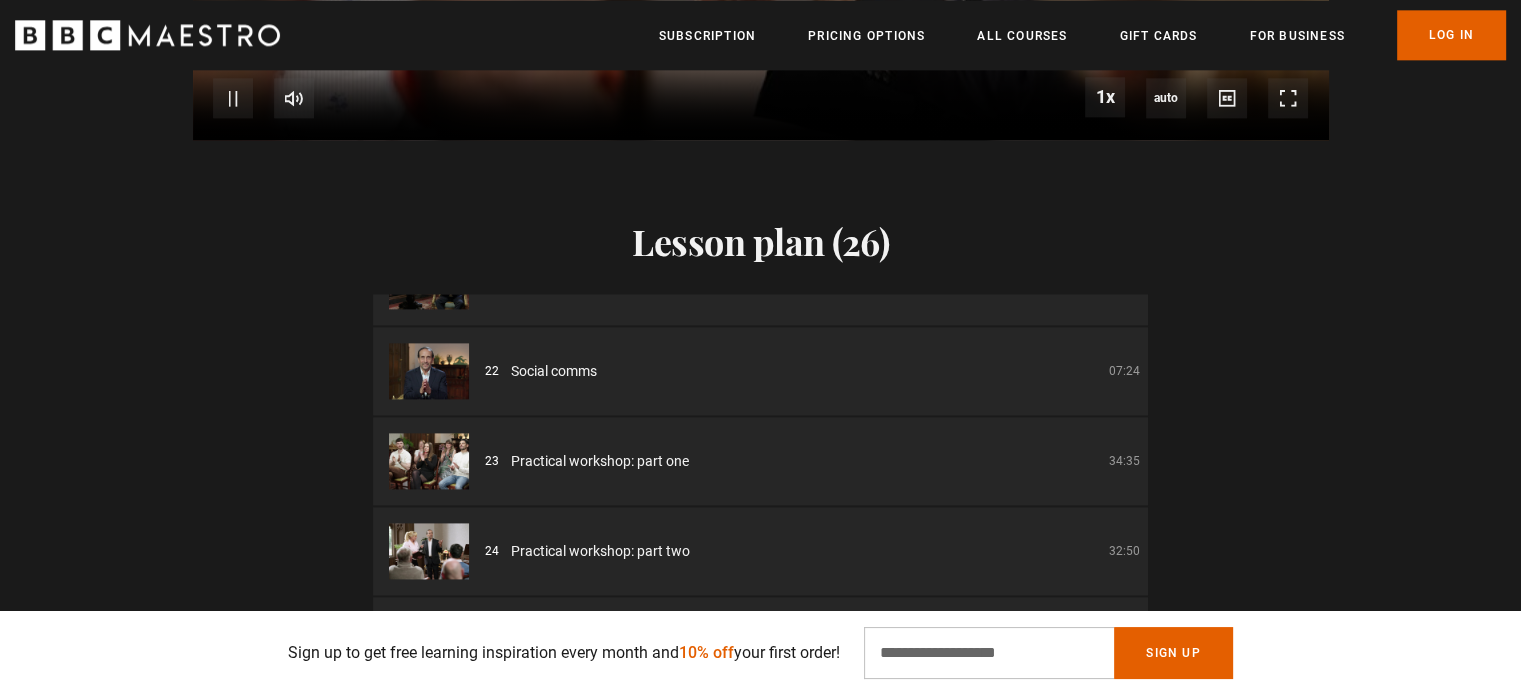 click on "Practical workshop: part two" at bounding box center [600, 551] 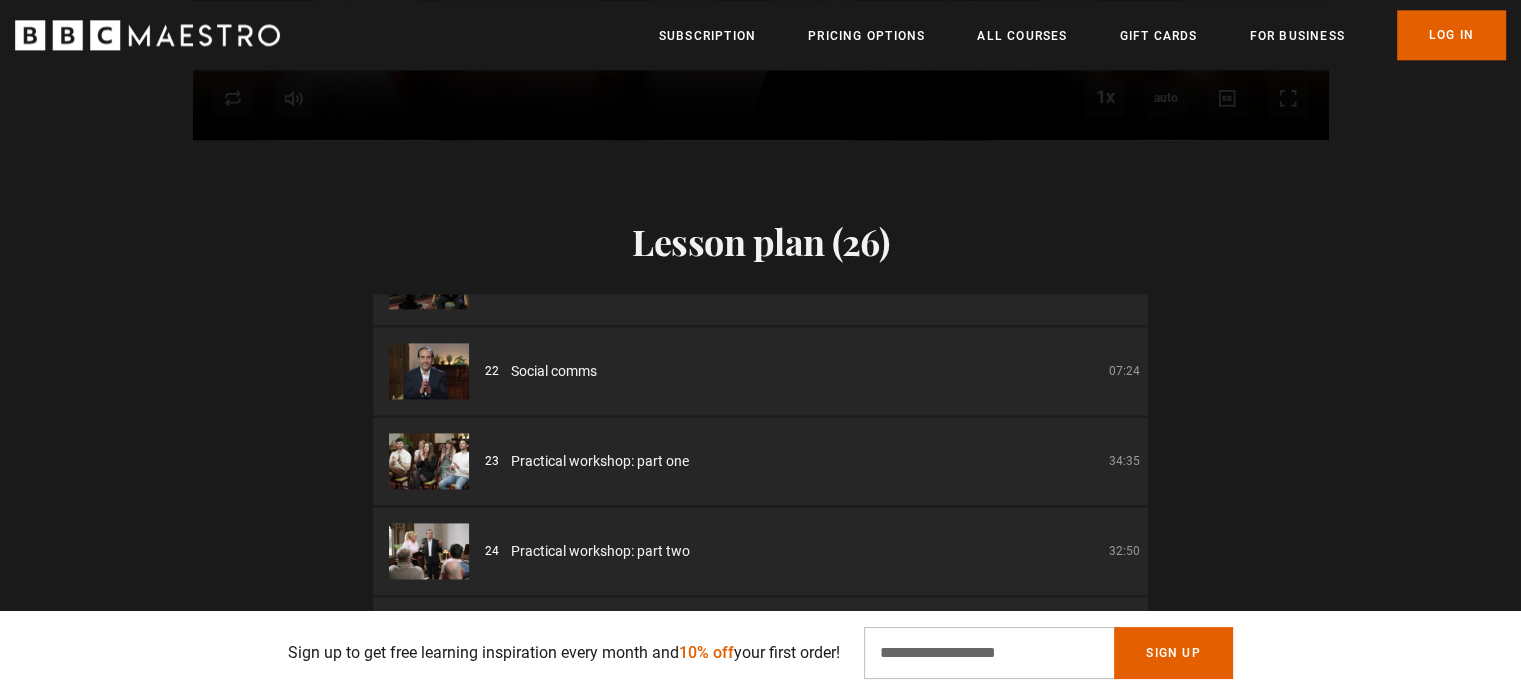 click on "Social comms" at bounding box center [554, 371] 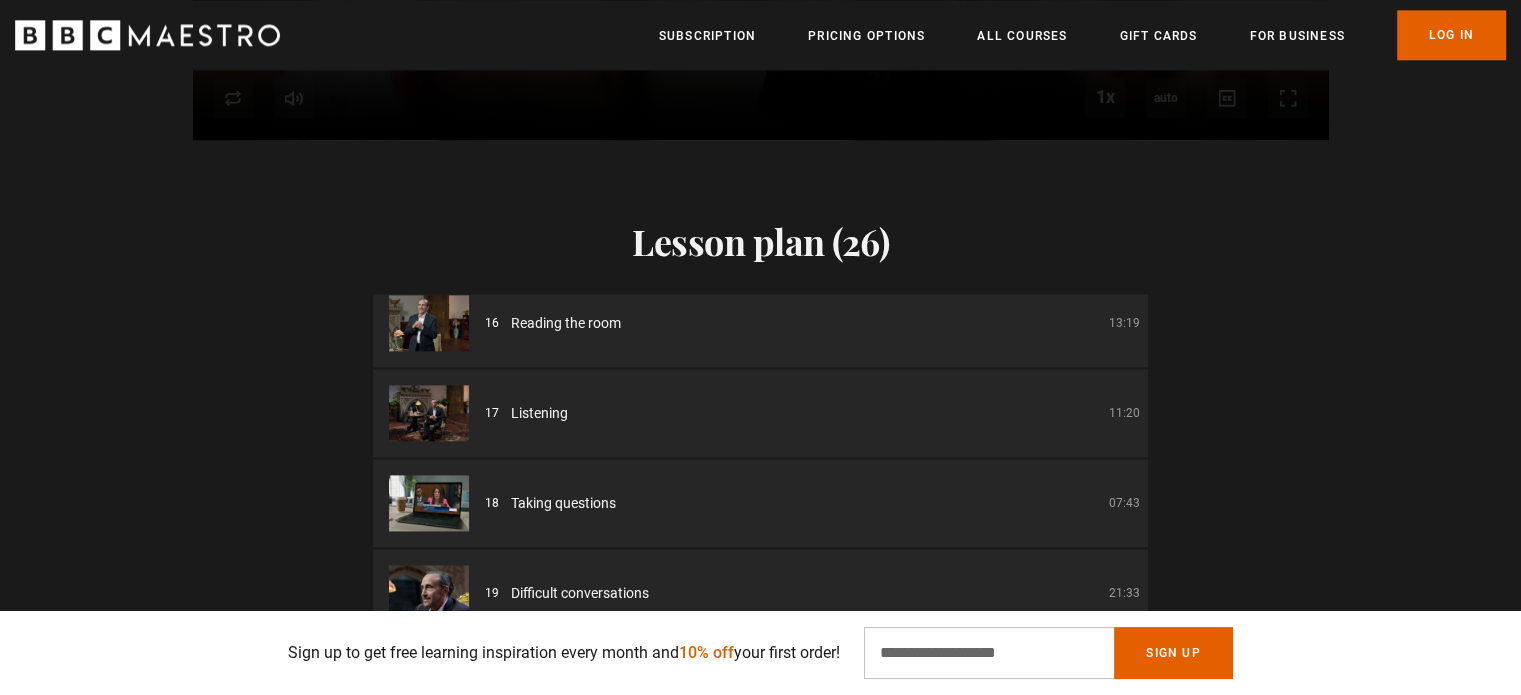scroll, scrollTop: 1357, scrollLeft: 0, axis: vertical 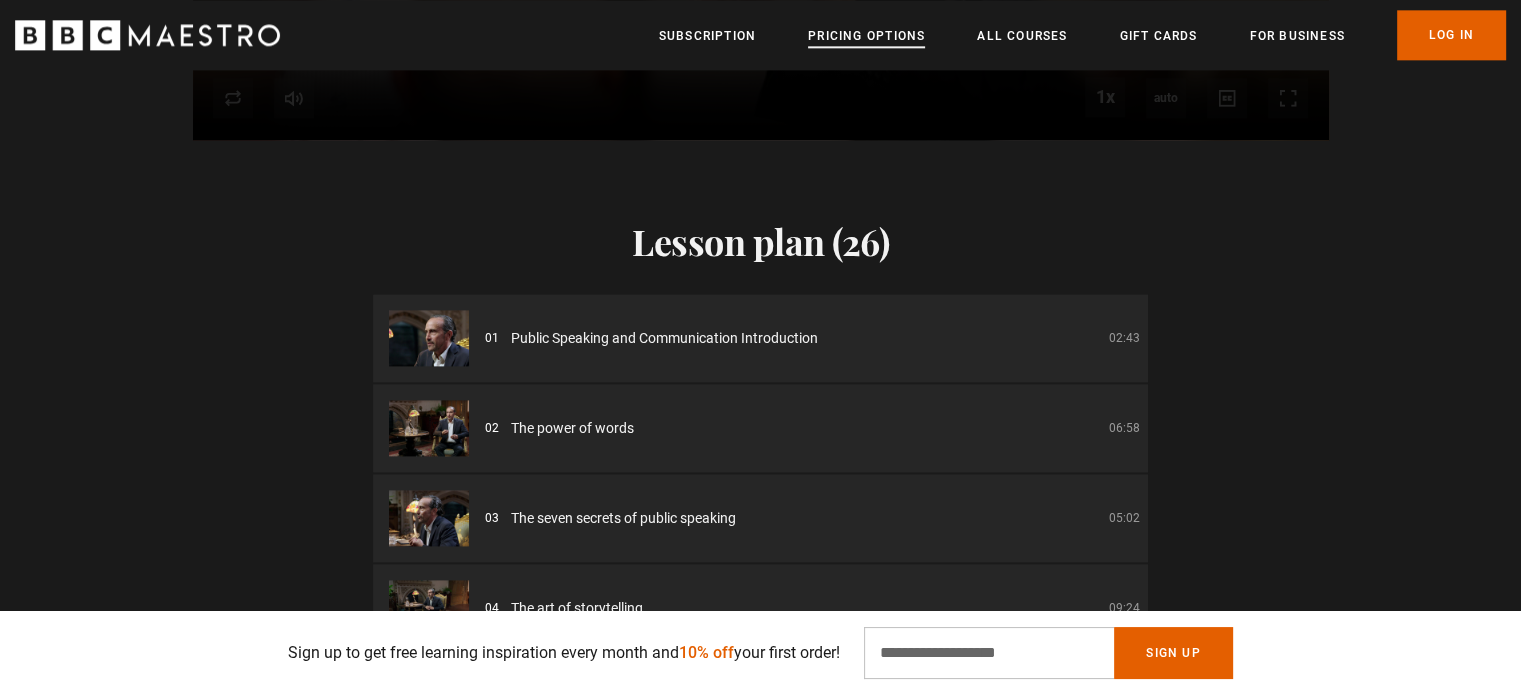 click on "Pricing Options" at bounding box center [866, 36] 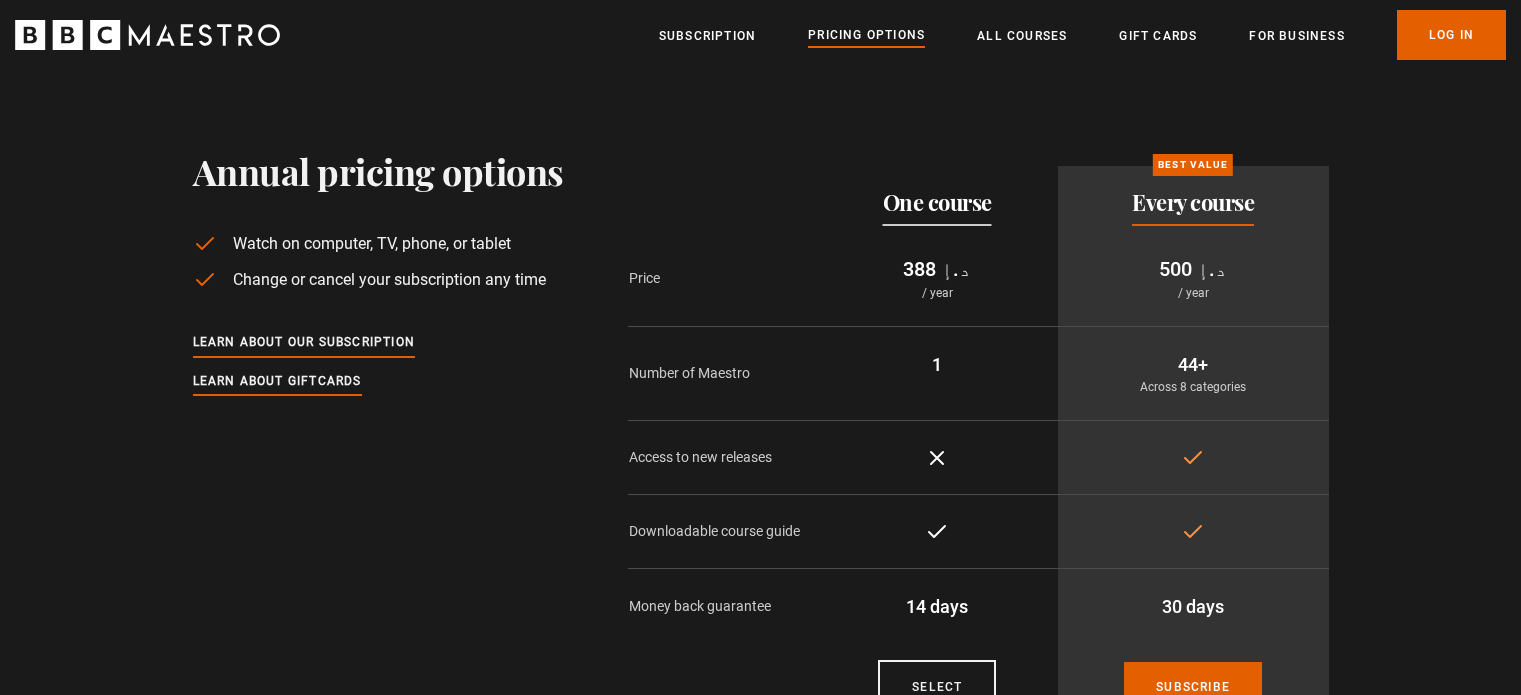 scroll, scrollTop: 0, scrollLeft: 0, axis: both 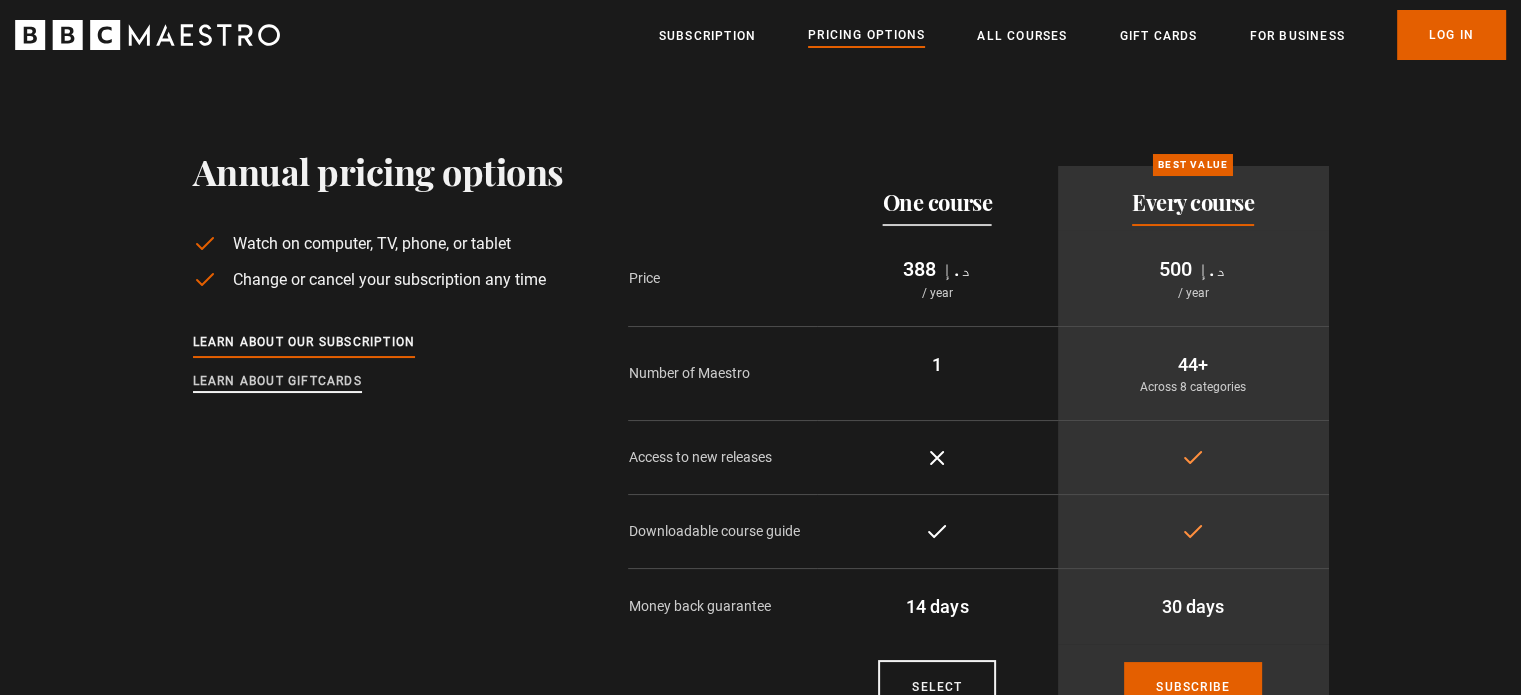 click on "Learn about giftcards" at bounding box center [277, 382] 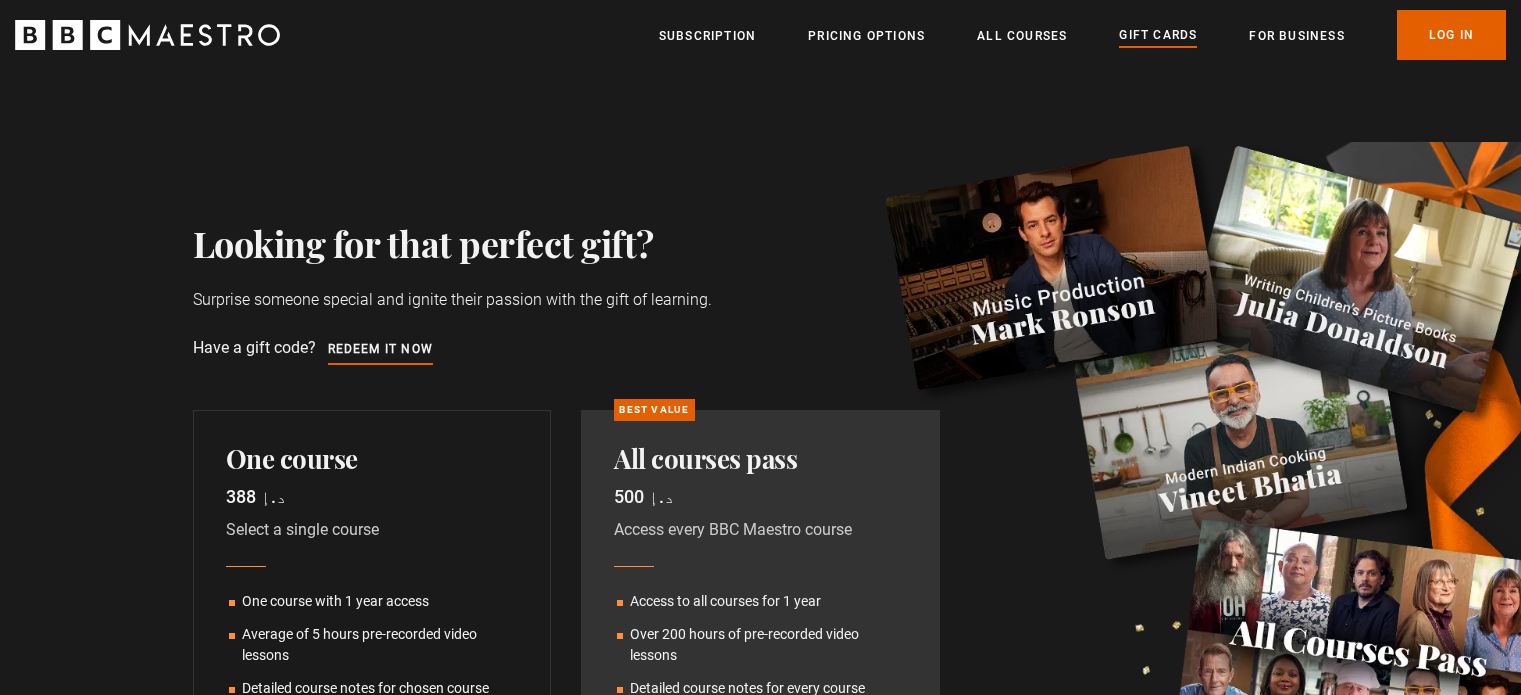 scroll, scrollTop: 0, scrollLeft: 0, axis: both 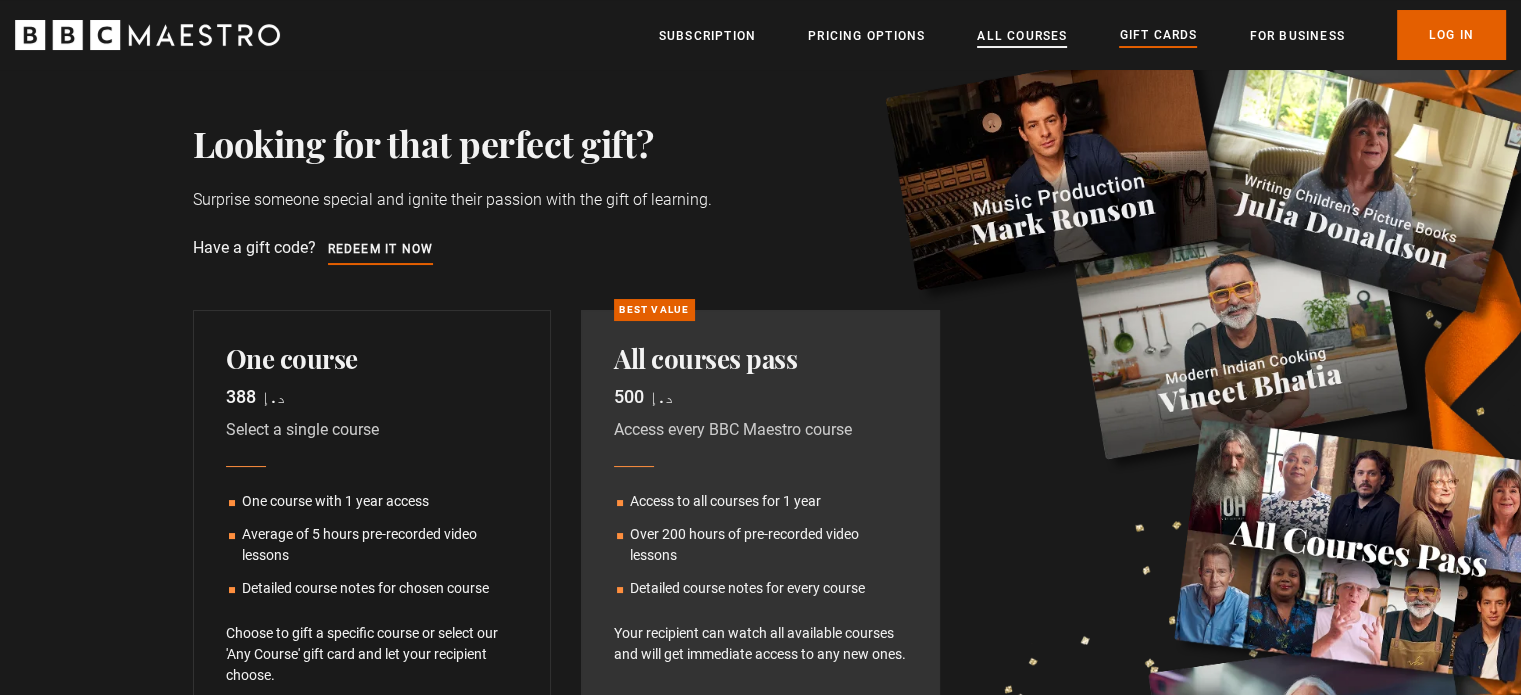 click on "All Courses" at bounding box center (1022, 36) 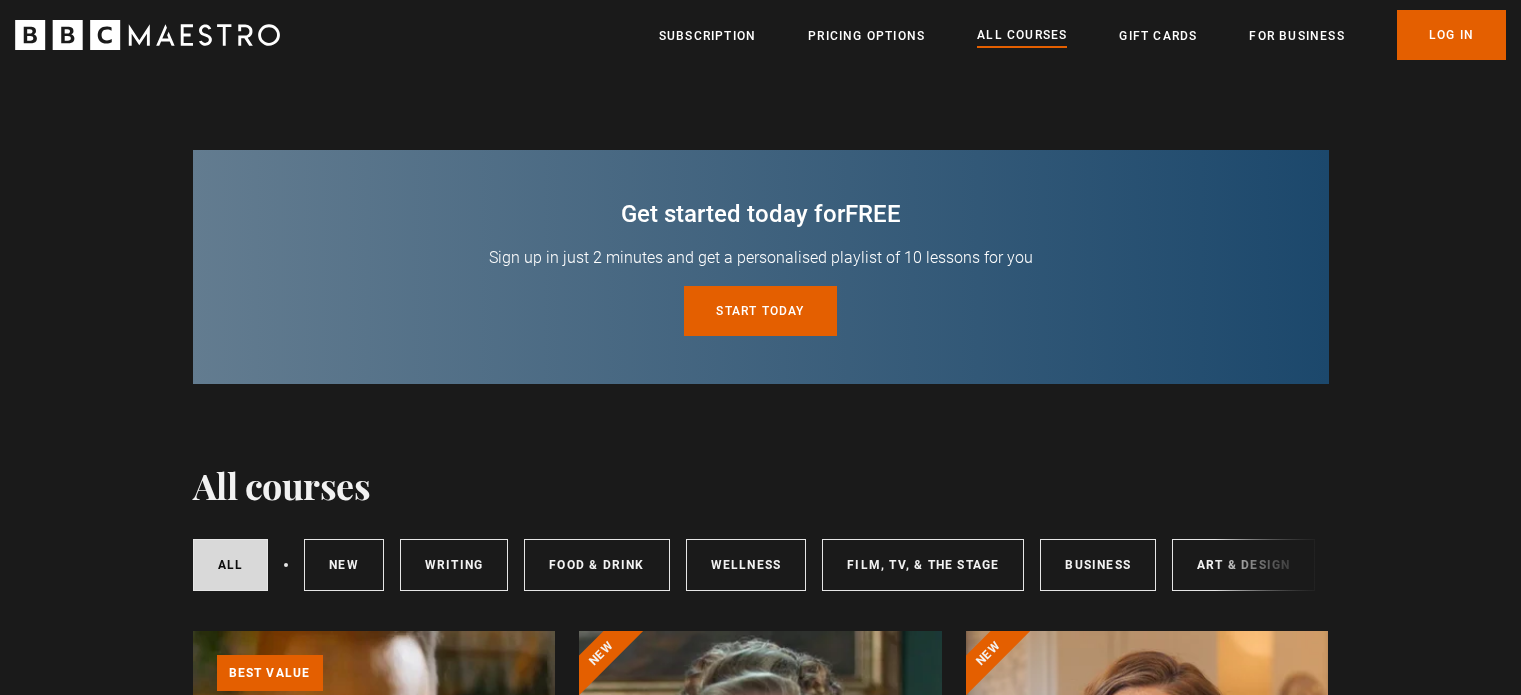 scroll, scrollTop: 0, scrollLeft: 0, axis: both 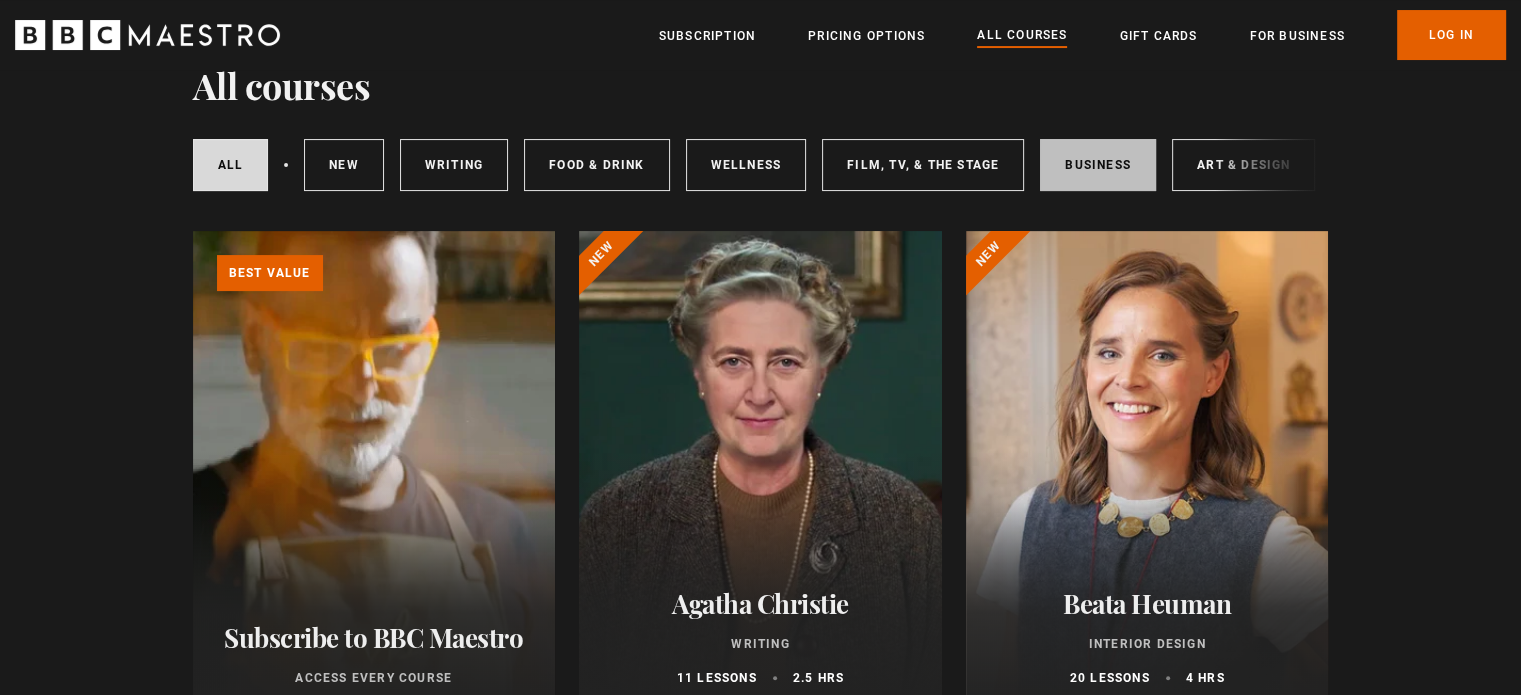 click on "Business" at bounding box center [1098, 165] 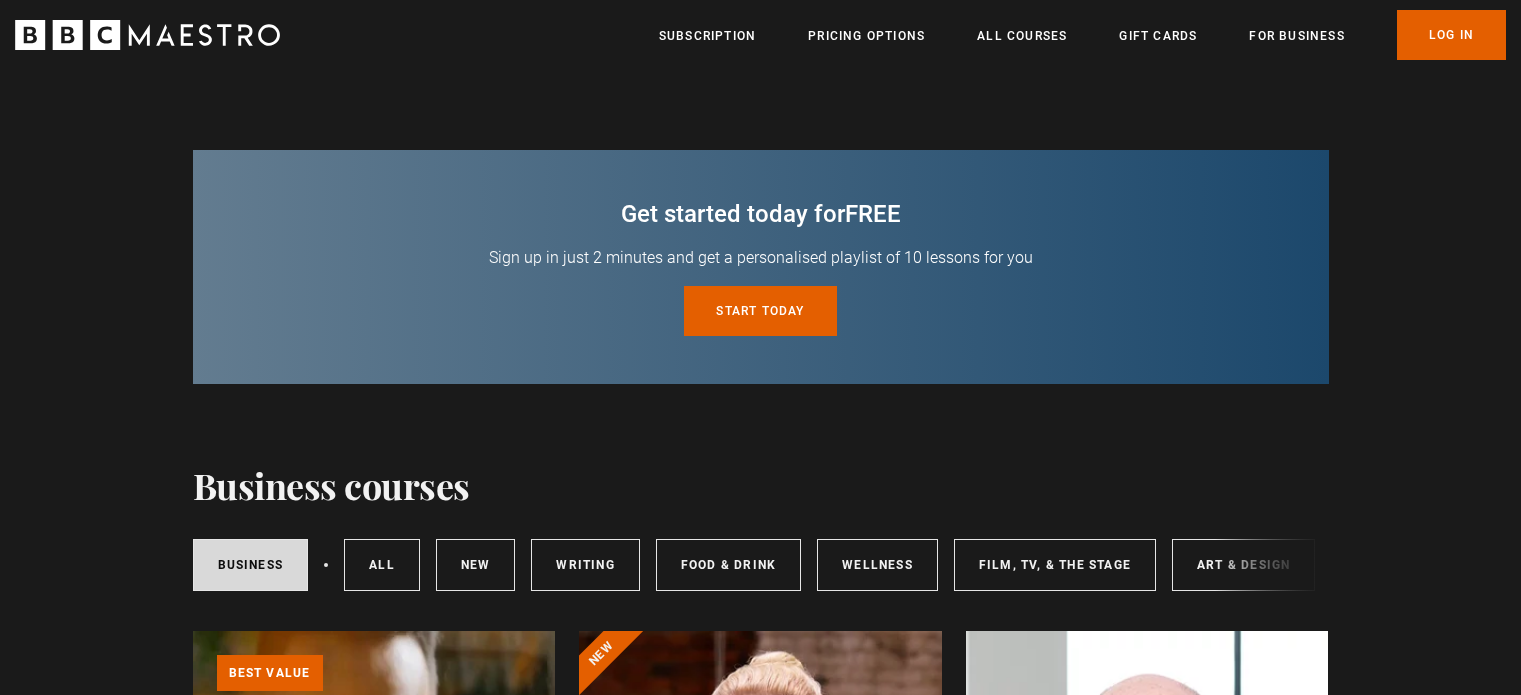 scroll, scrollTop: 0, scrollLeft: 0, axis: both 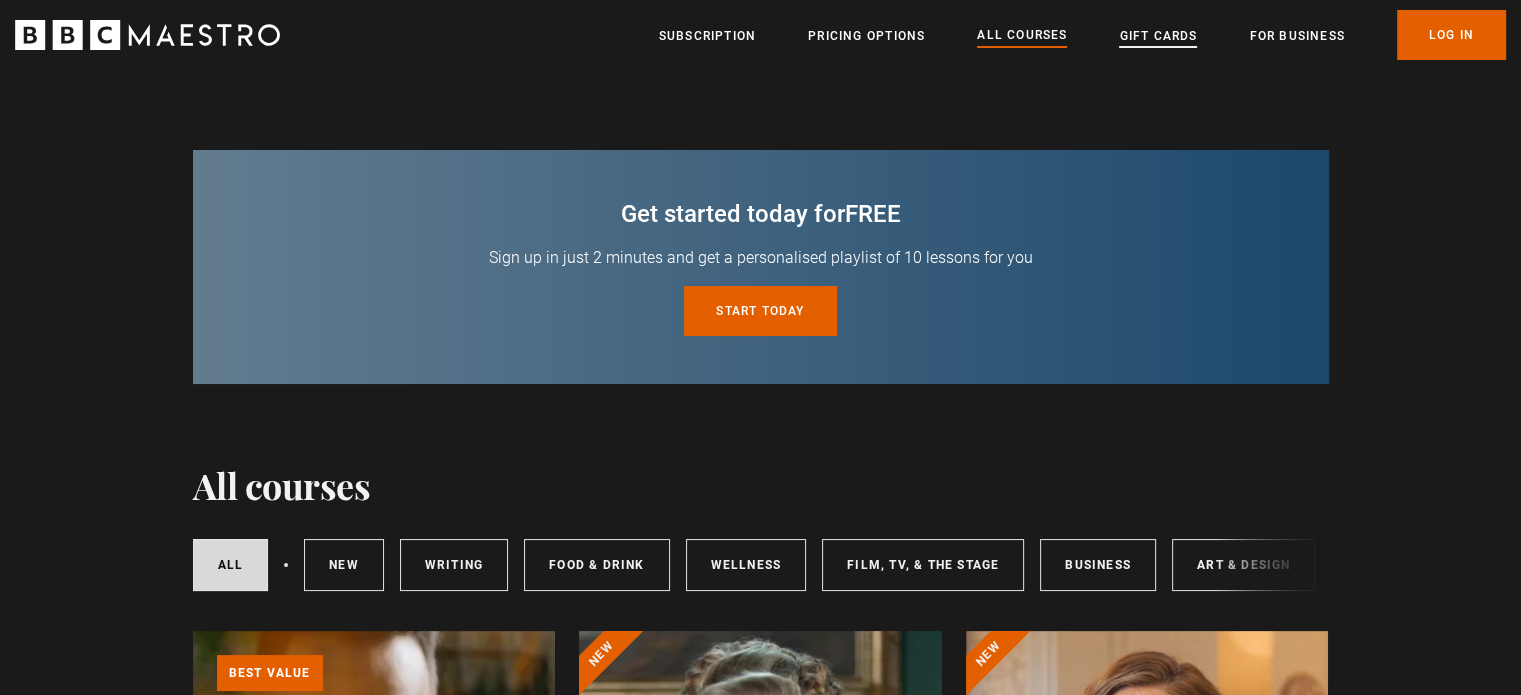 click on "Gift Cards" at bounding box center (1158, 36) 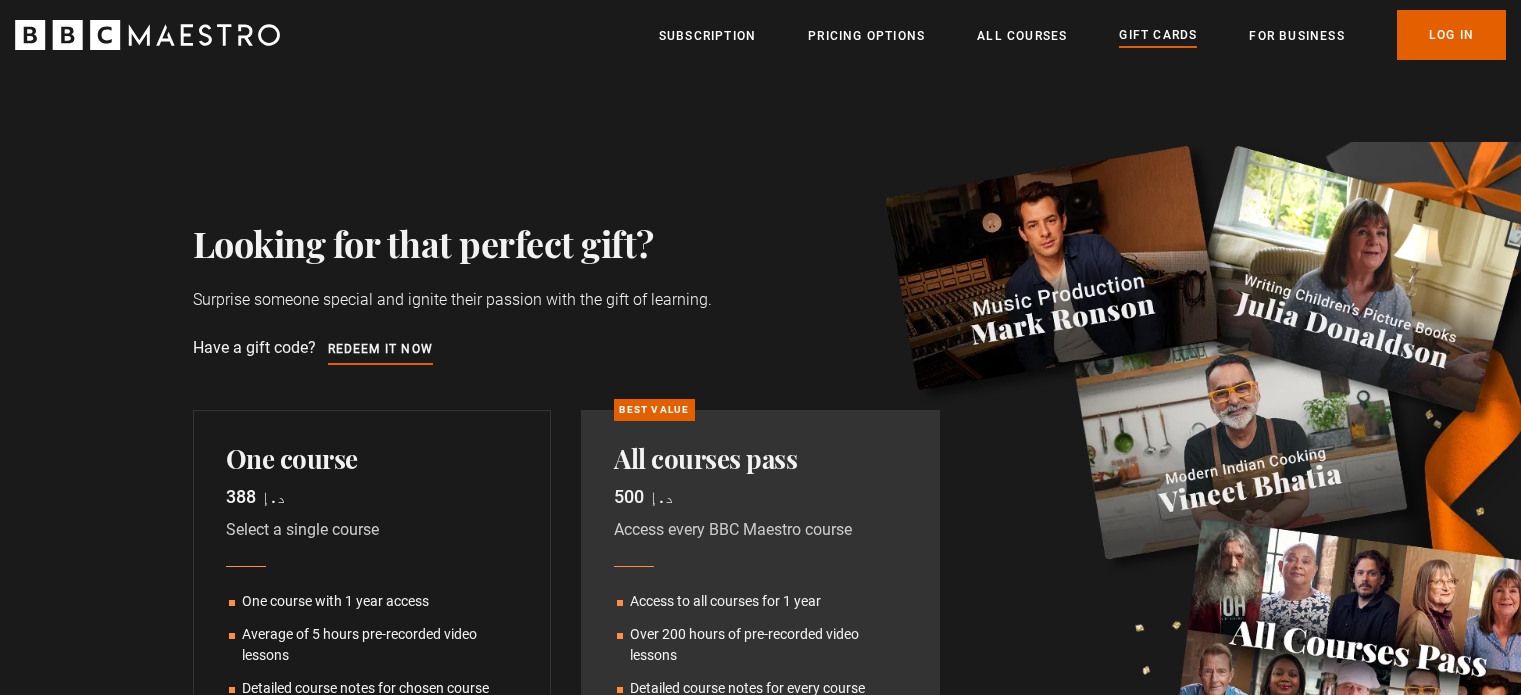 scroll, scrollTop: 0, scrollLeft: 0, axis: both 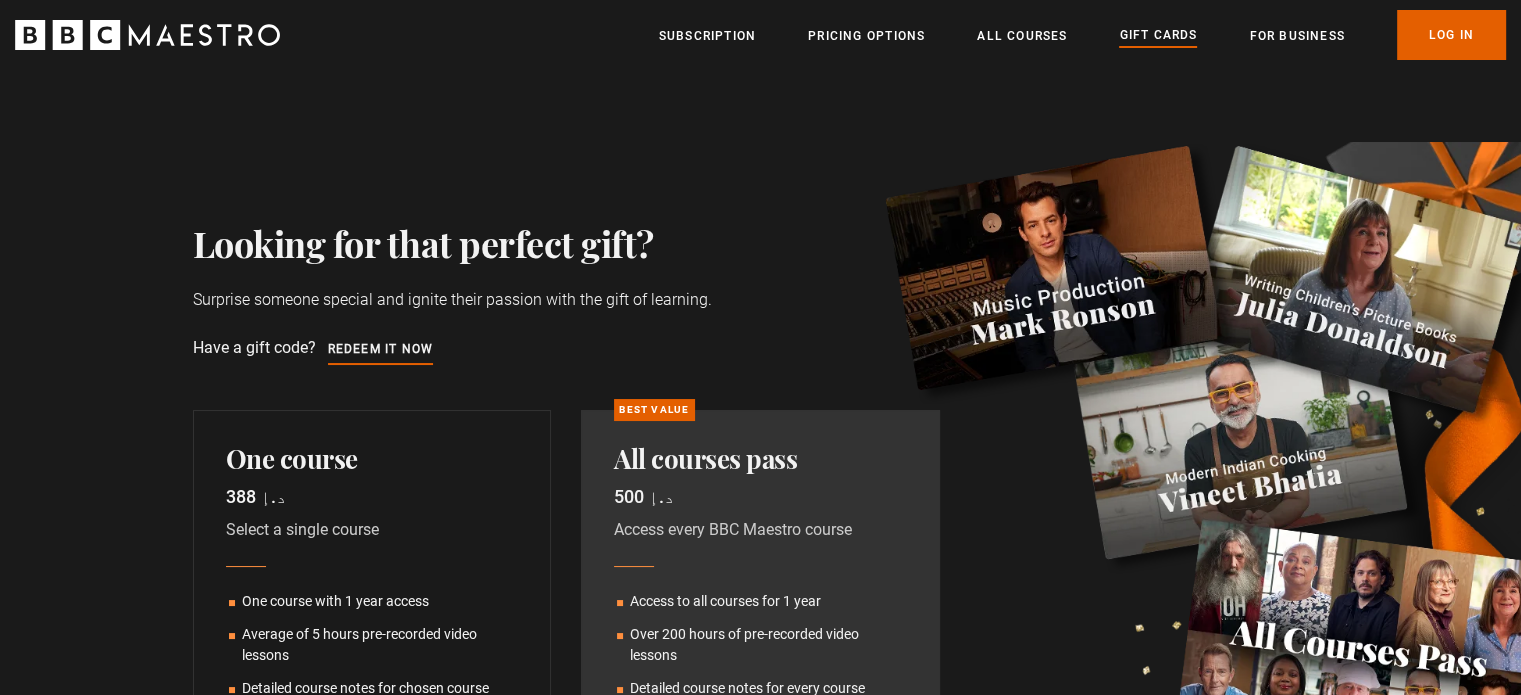click on "Select a single course" at bounding box center [372, 530] 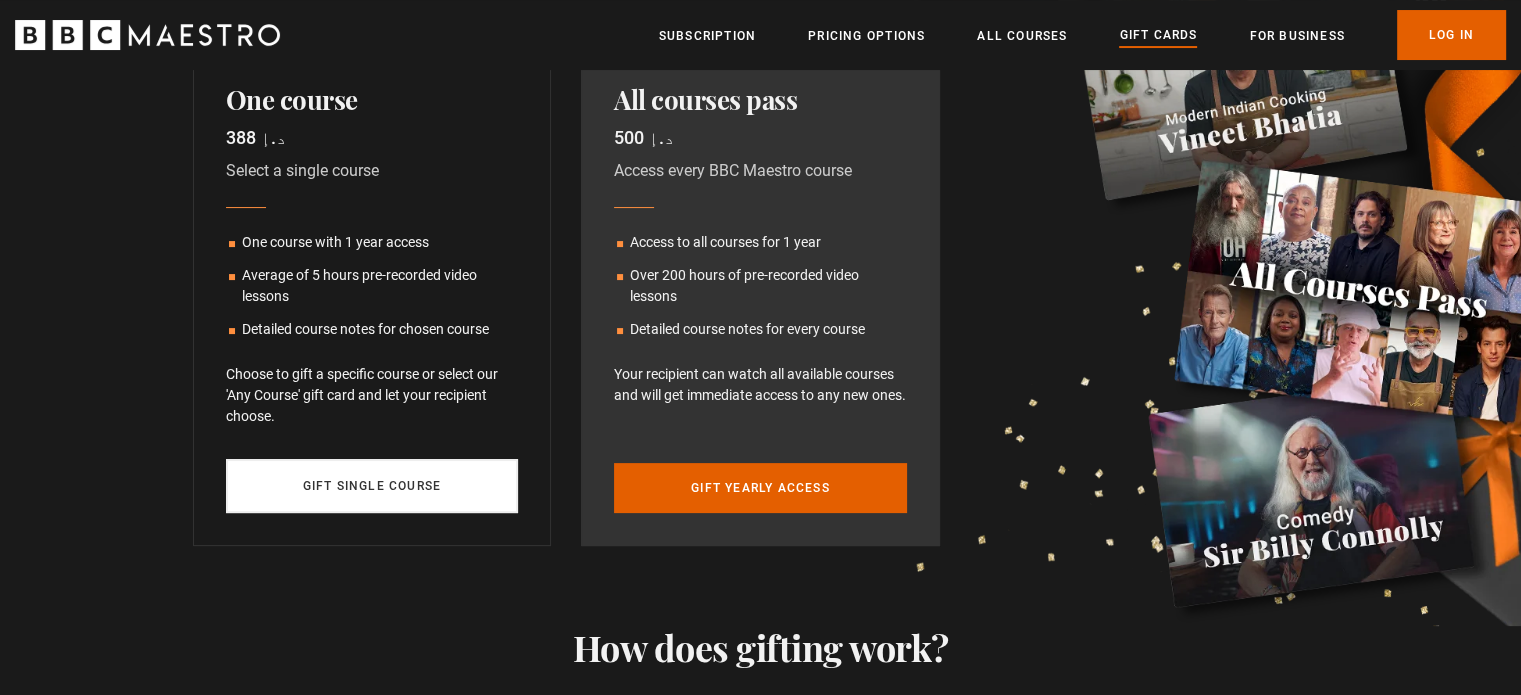 scroll, scrollTop: 400, scrollLeft: 0, axis: vertical 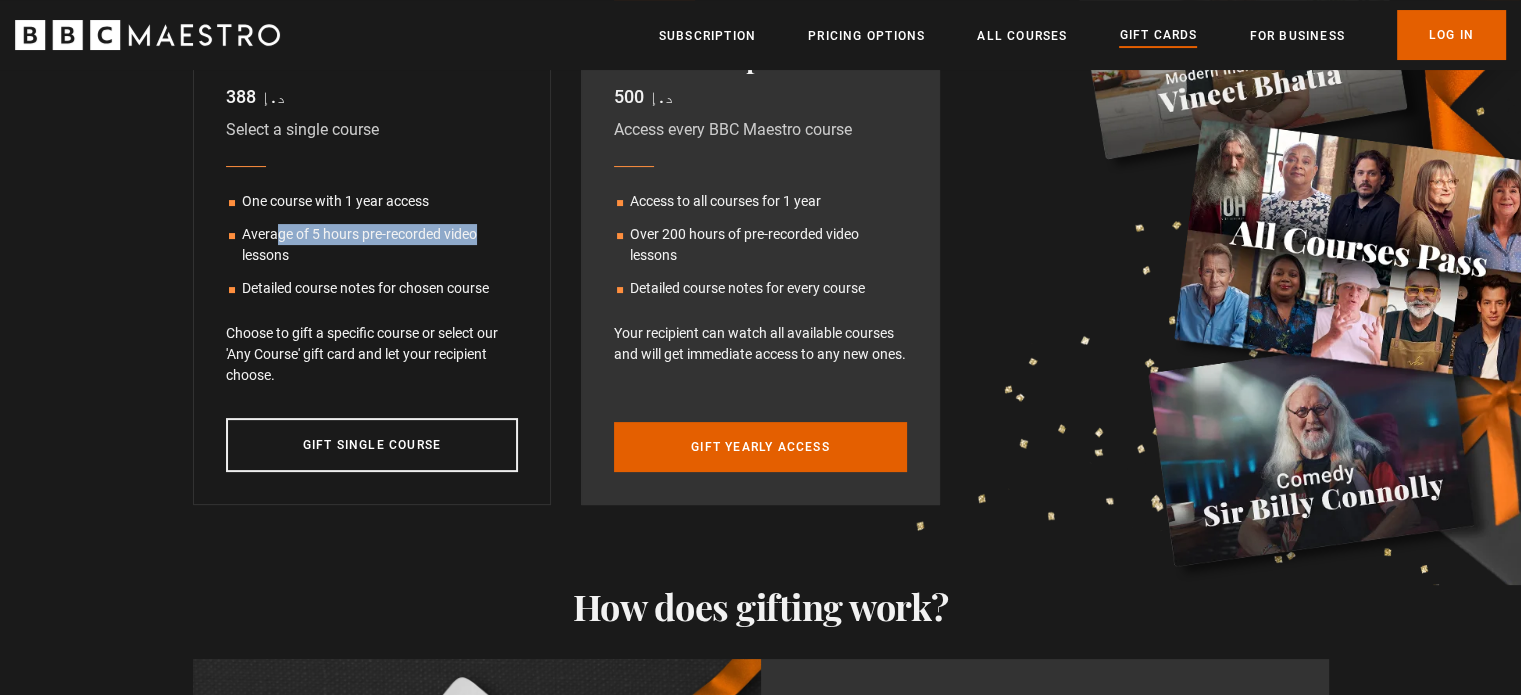drag, startPoint x: 300, startPoint y: 235, endPoint x: 504, endPoint y: 228, distance: 204.12006 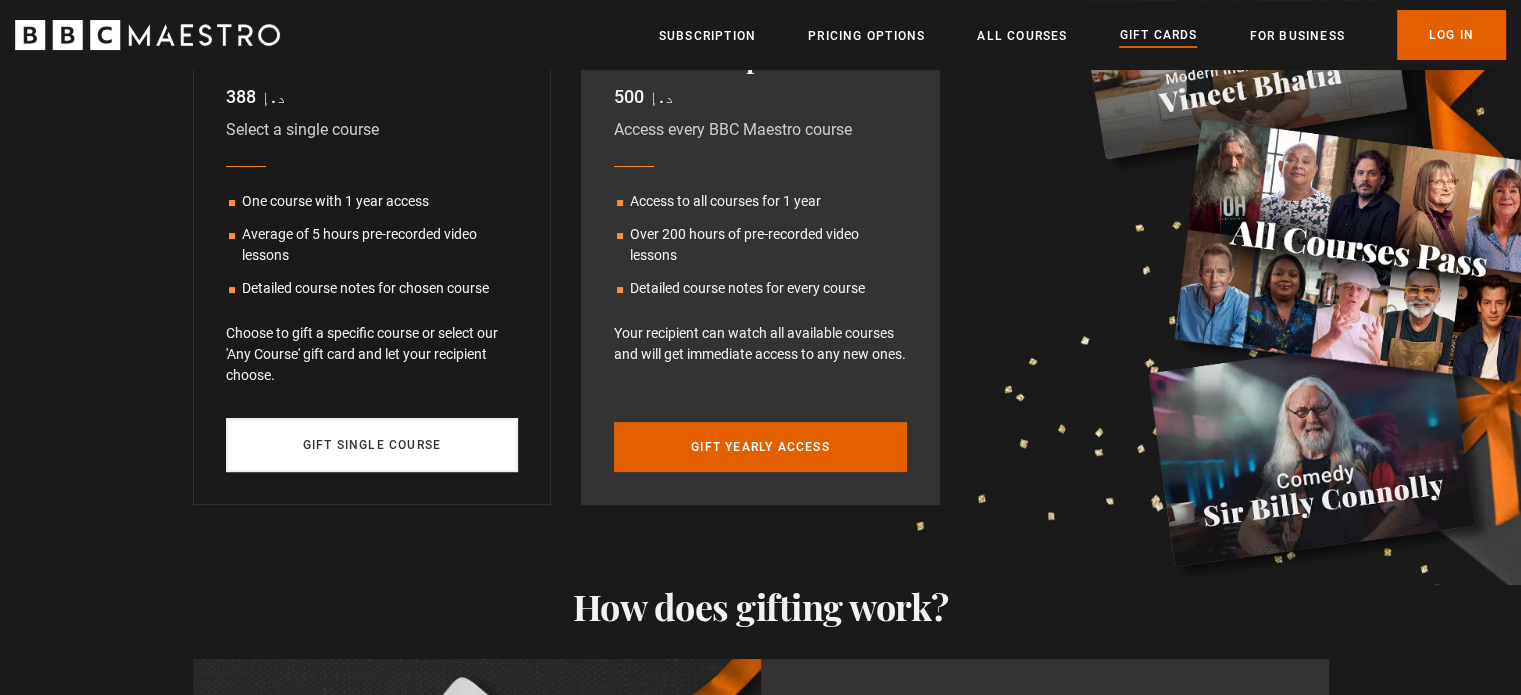 click on "Gift single course" at bounding box center [372, 445] 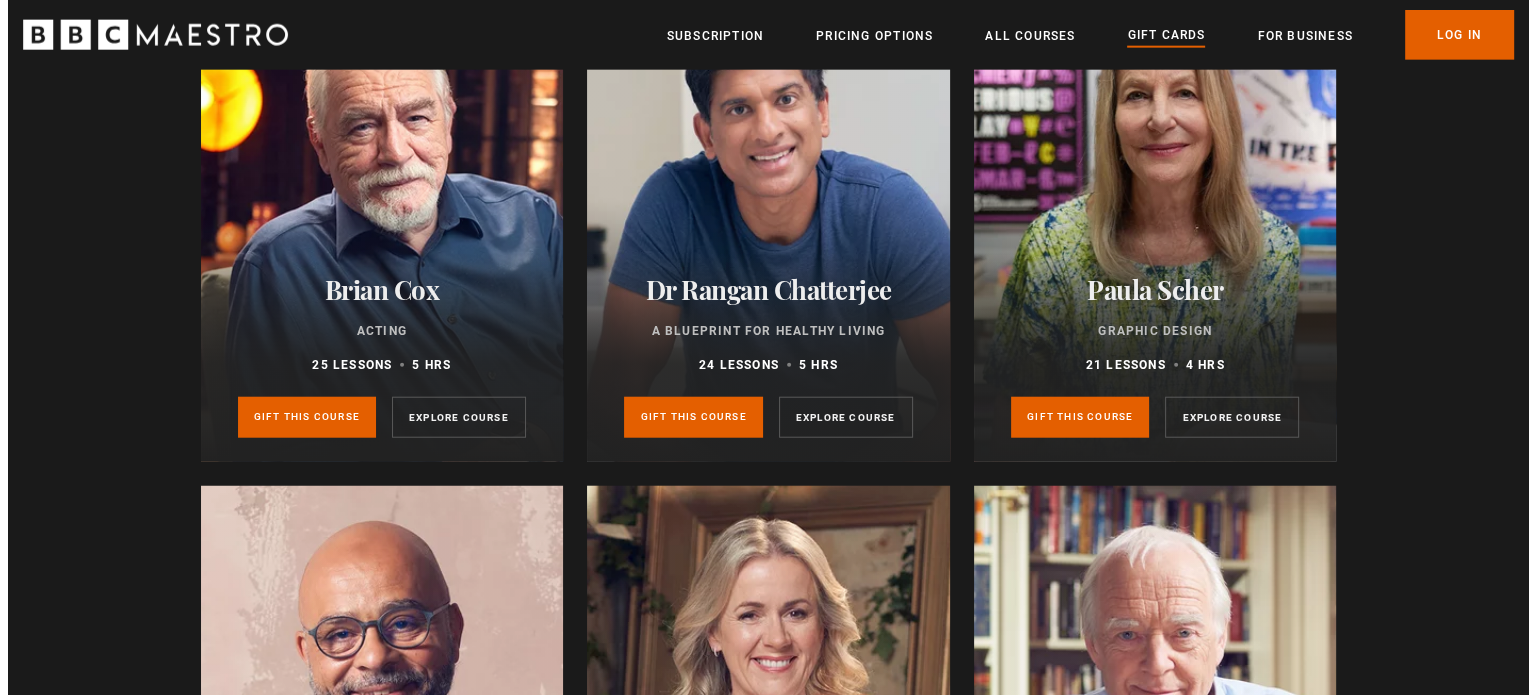 scroll, scrollTop: 5980, scrollLeft: 0, axis: vertical 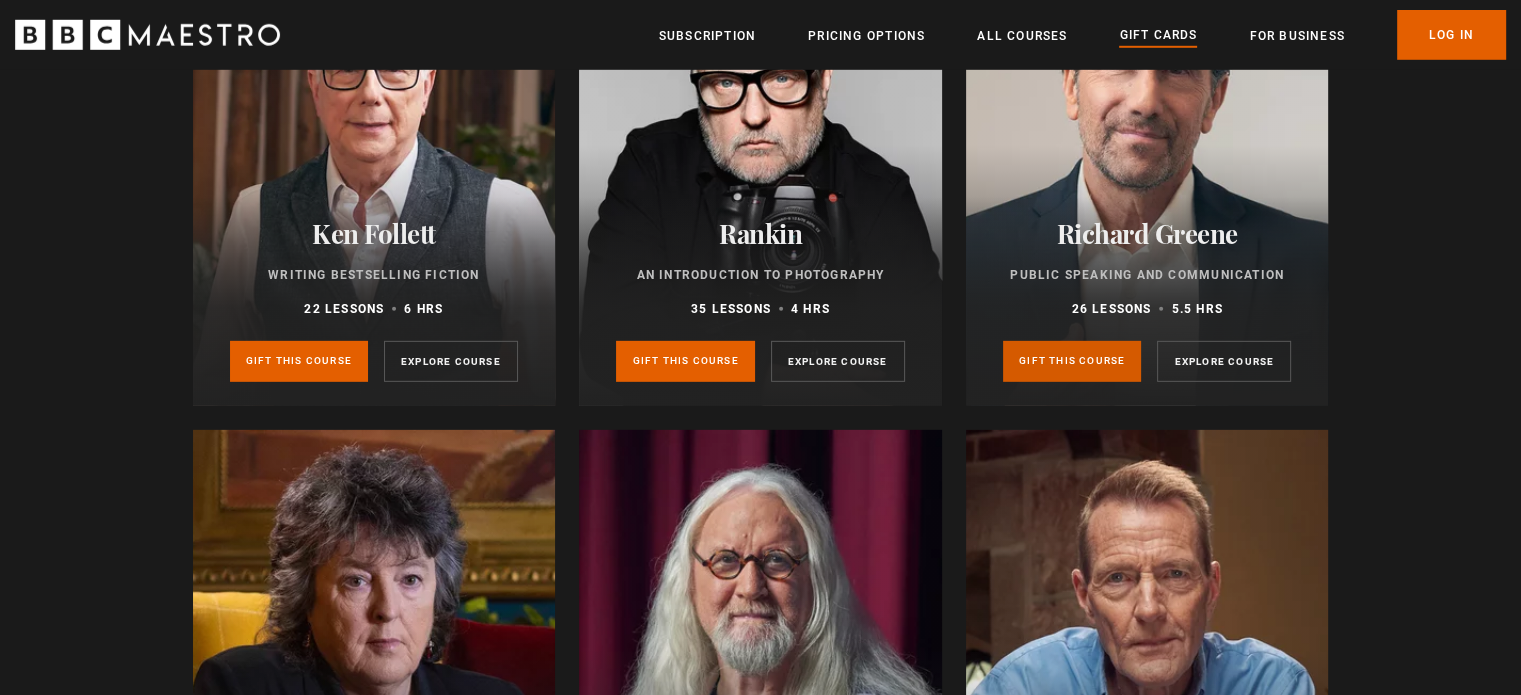 click on "Gift this course" at bounding box center (1072, 361) 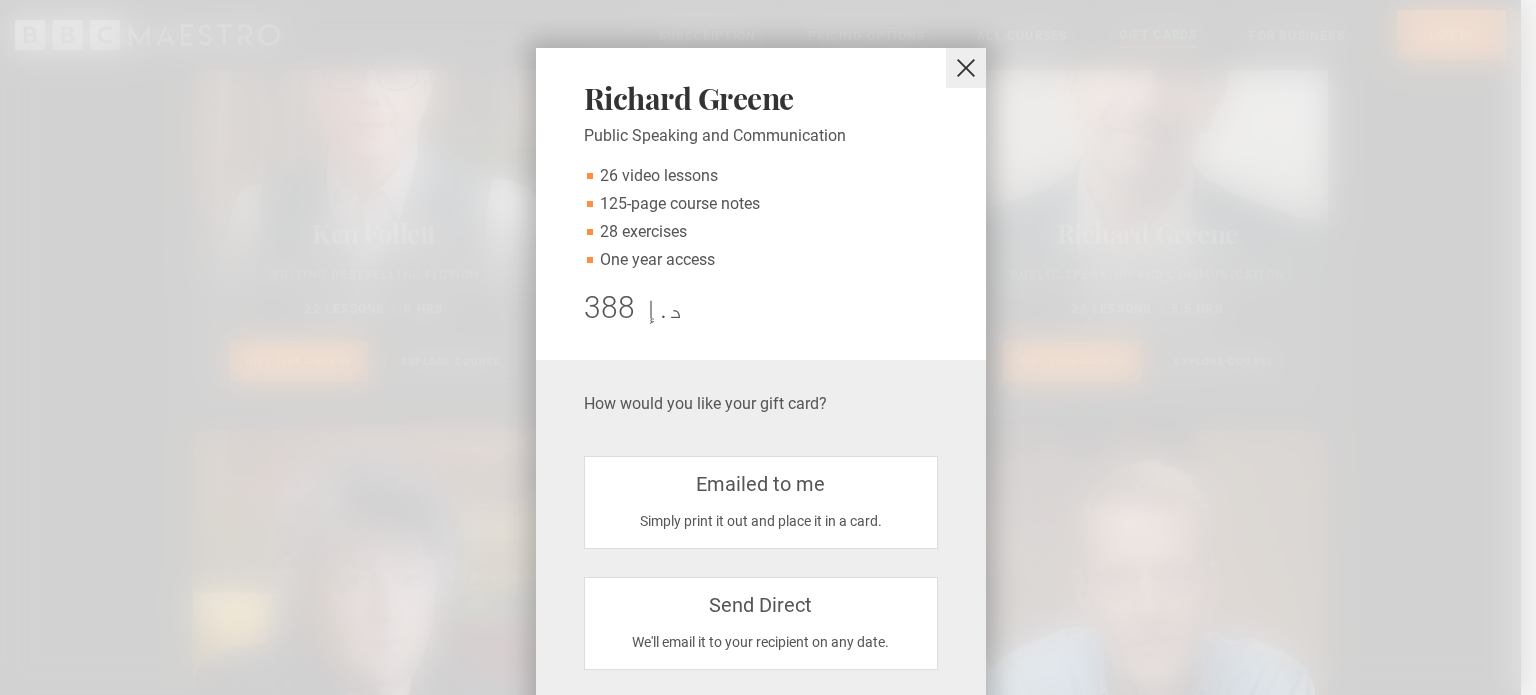 drag, startPoint x: 632, startPoint y: 183, endPoint x: 710, endPoint y: 182, distance: 78.00641 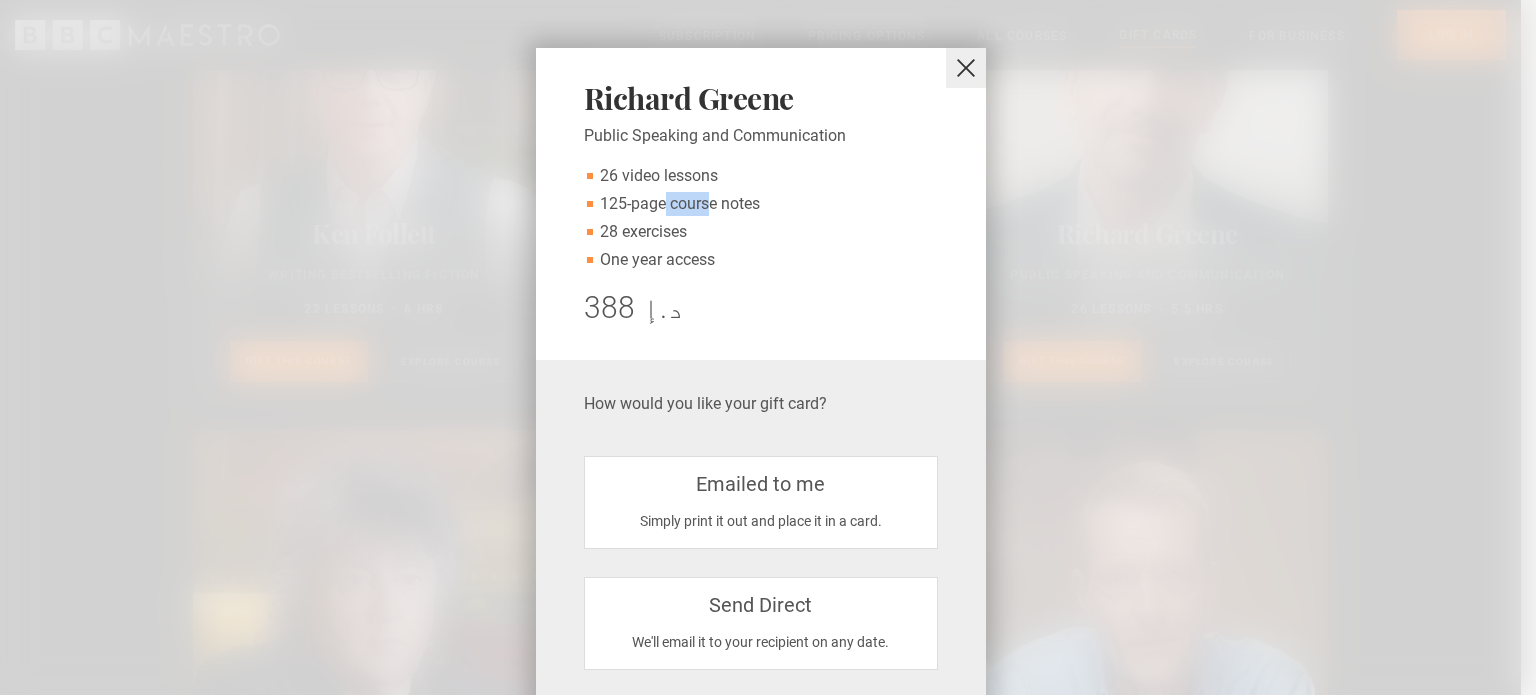 drag, startPoint x: 647, startPoint y: 201, endPoint x: 696, endPoint y: 204, distance: 49.09175 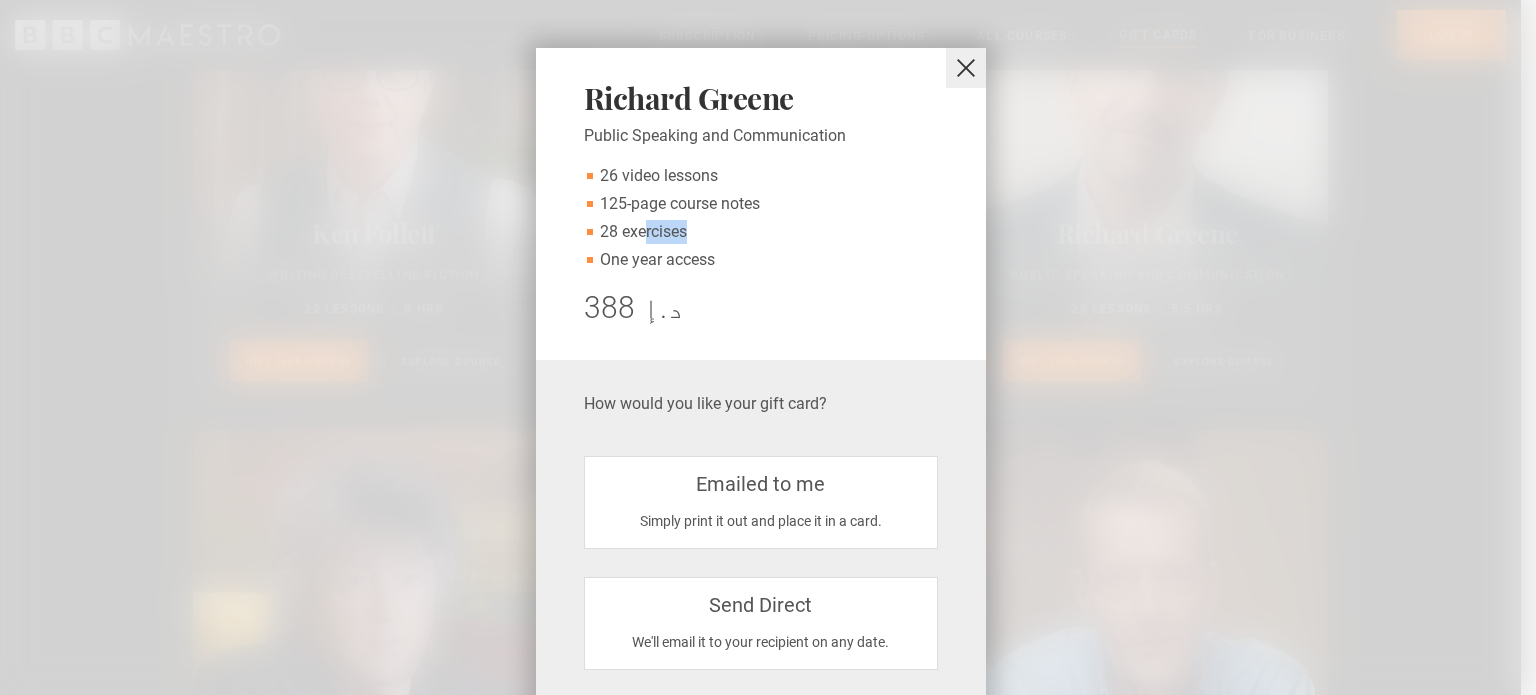drag, startPoint x: 628, startPoint y: 228, endPoint x: 676, endPoint y: 229, distance: 48.010414 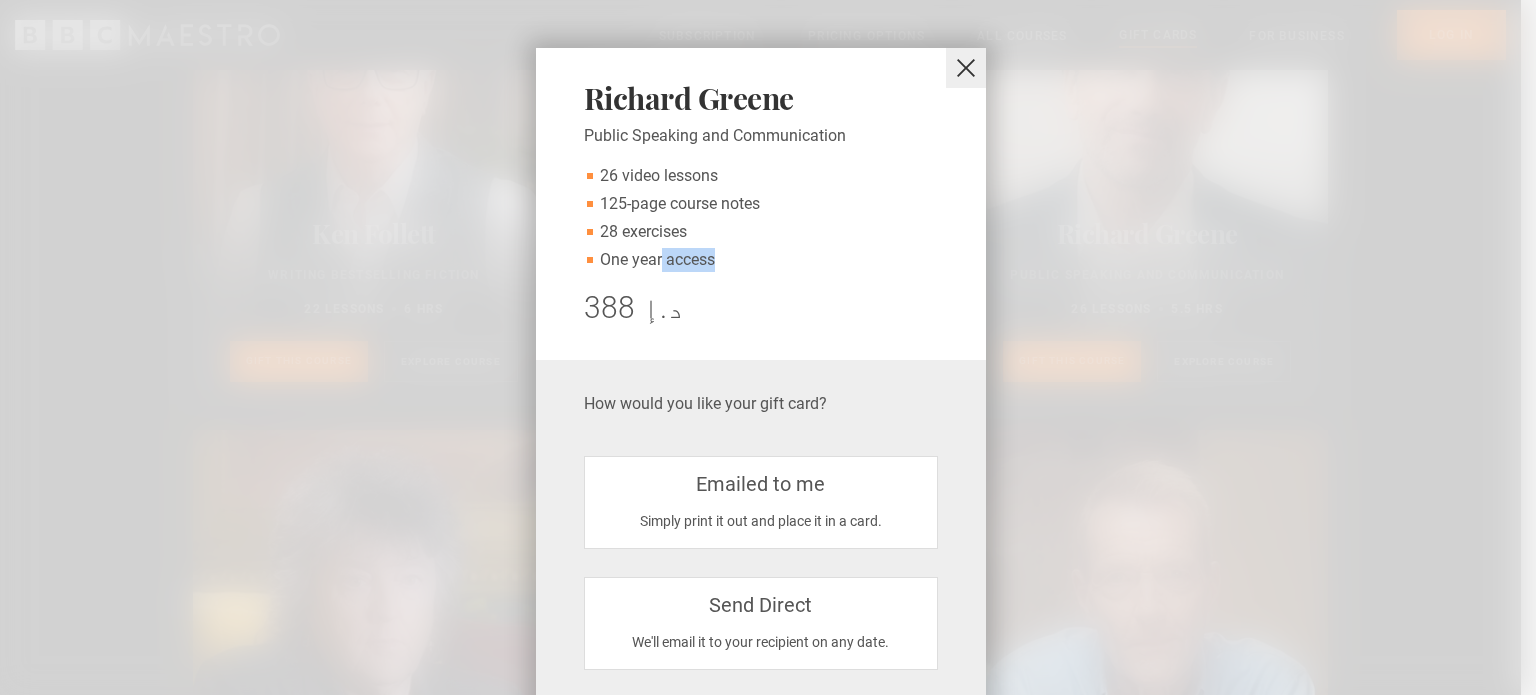 click on "One year access" at bounding box center [761, 260] 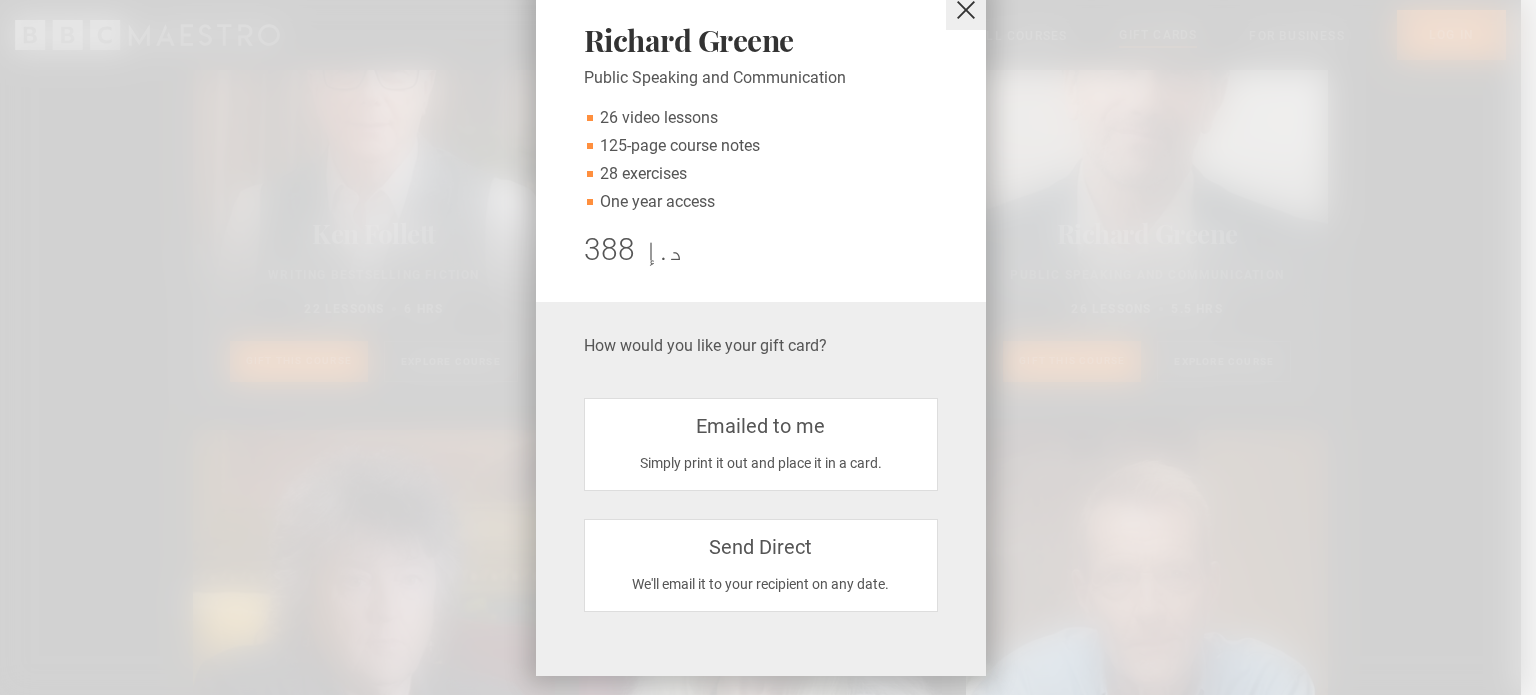 scroll, scrollTop: 85, scrollLeft: 0, axis: vertical 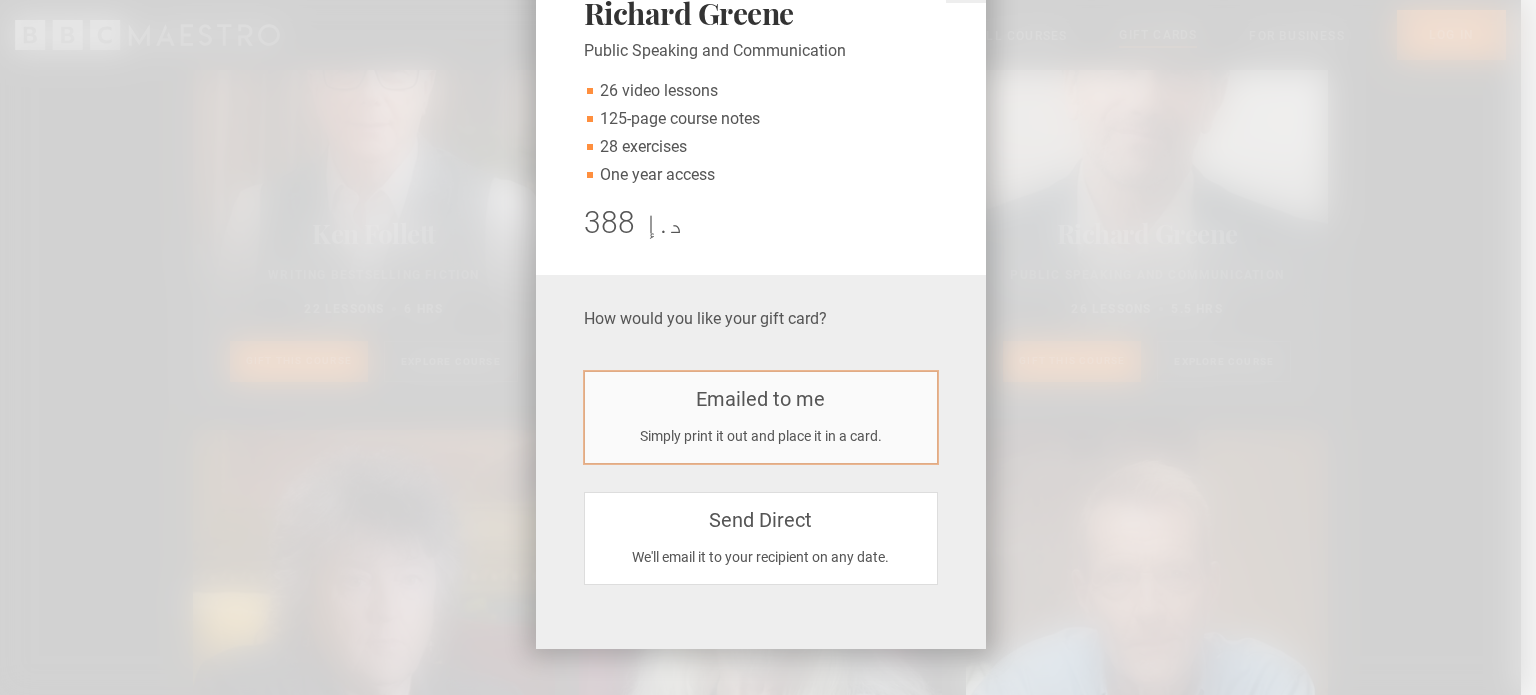 click on "Simply print it out and place it in a card." at bounding box center (761, 436) 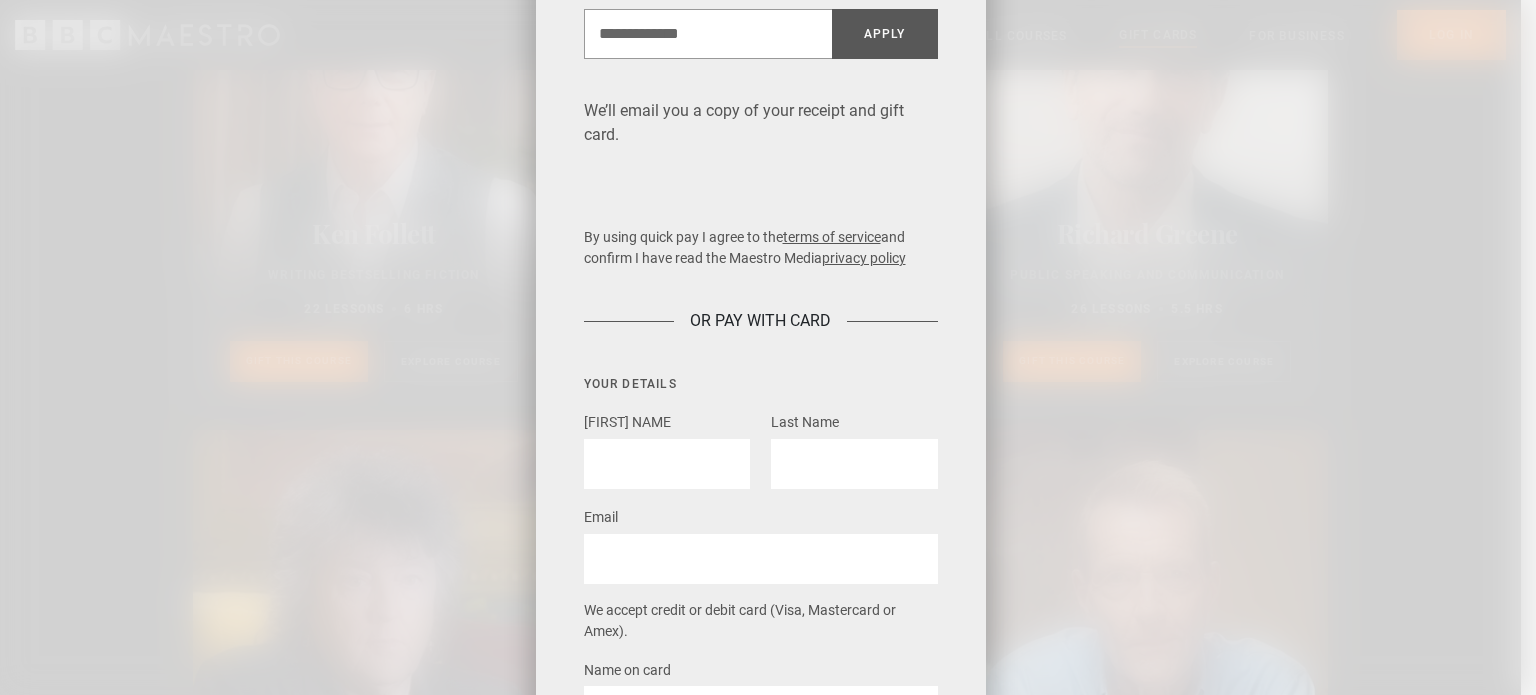 scroll, scrollTop: 400, scrollLeft: 0, axis: vertical 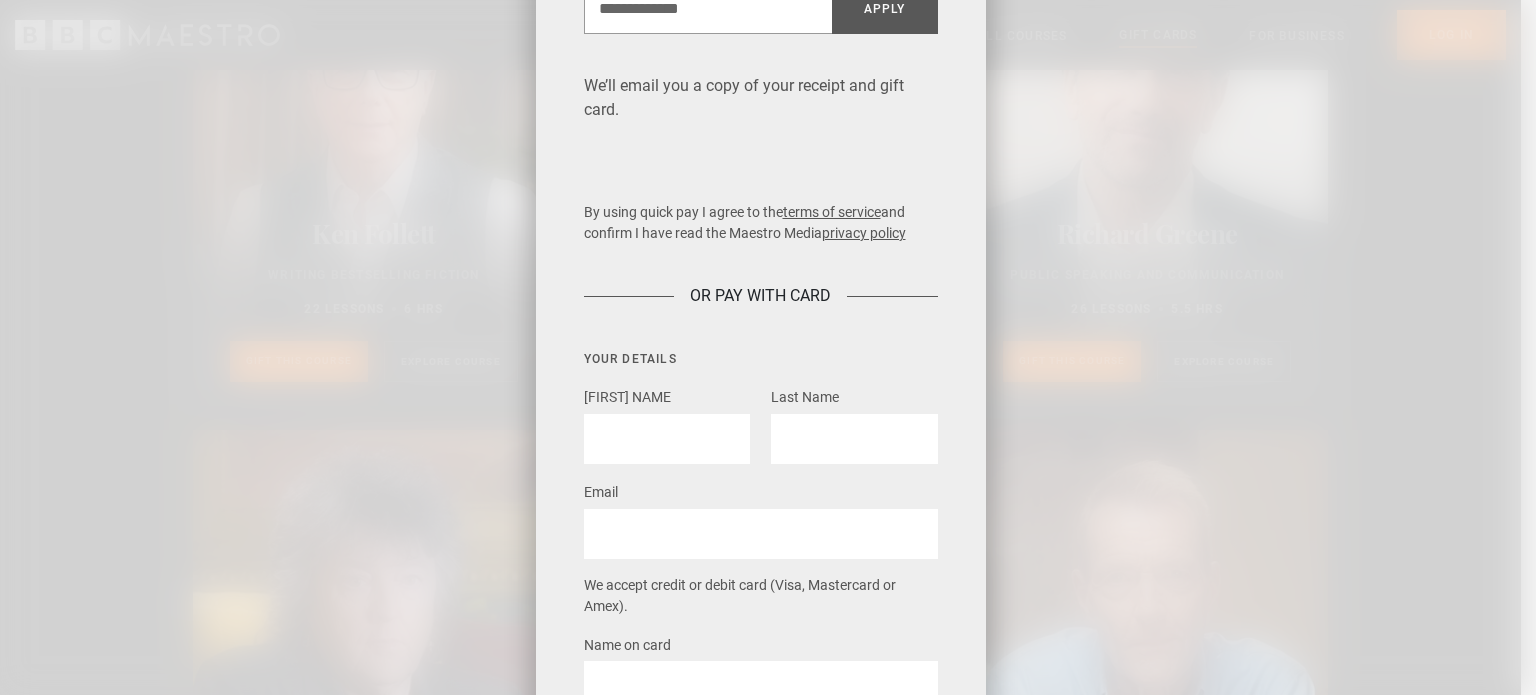 click on "[FIRST] NAME" at bounding box center (667, 439) 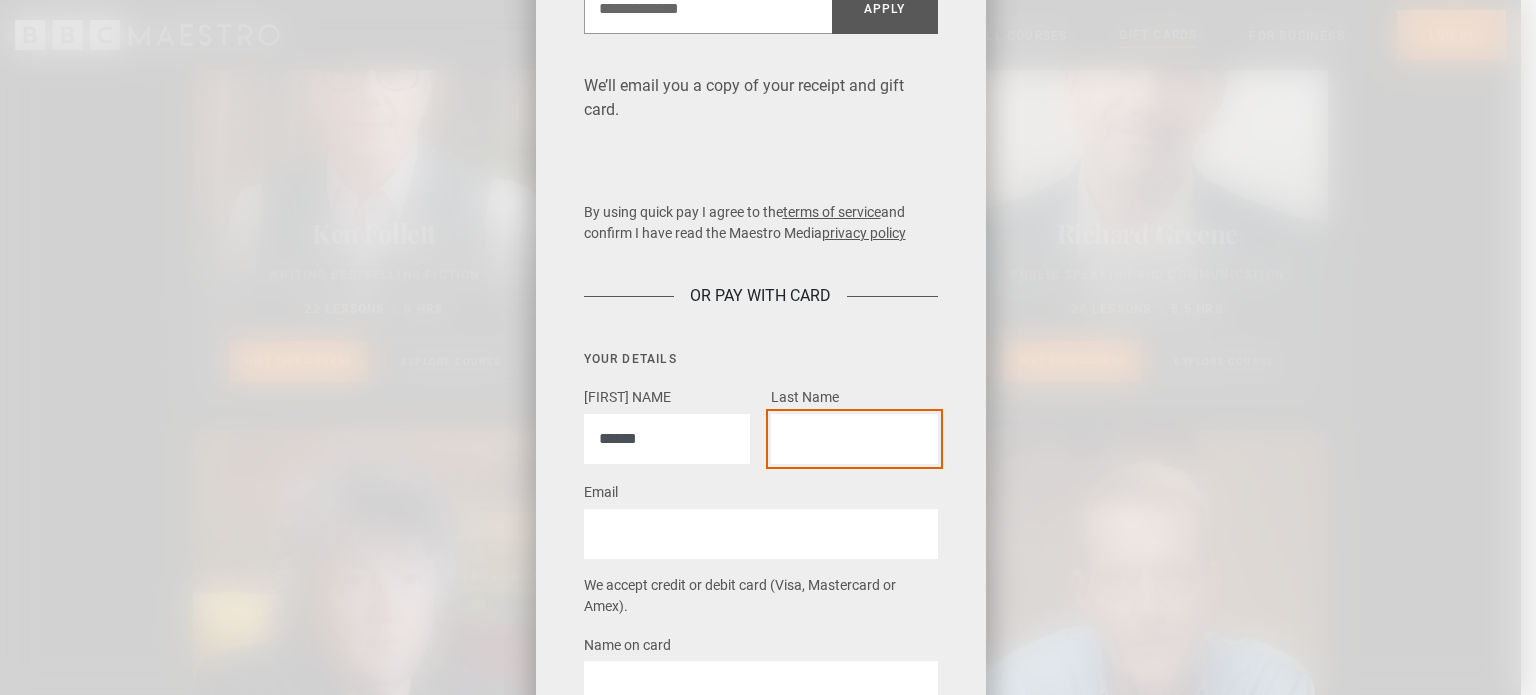 type on "****" 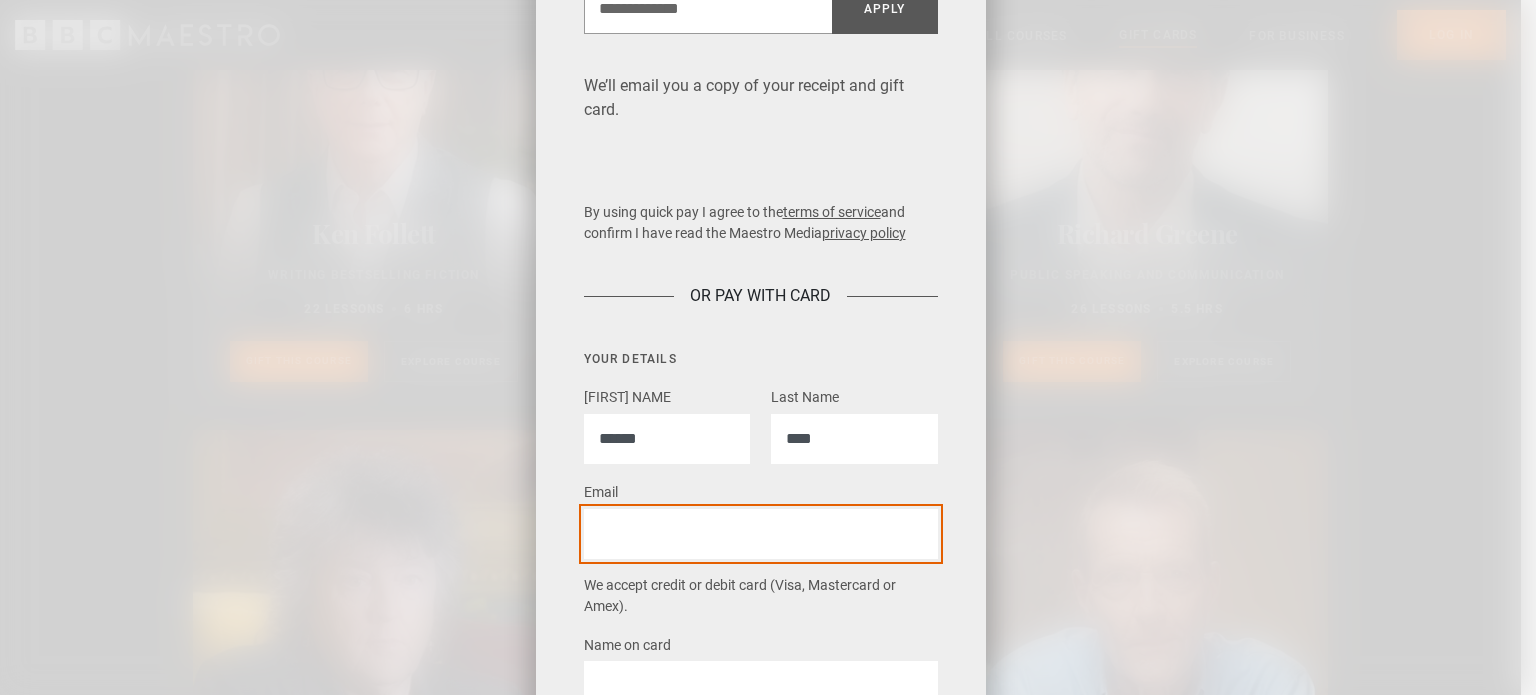 type on "**********" 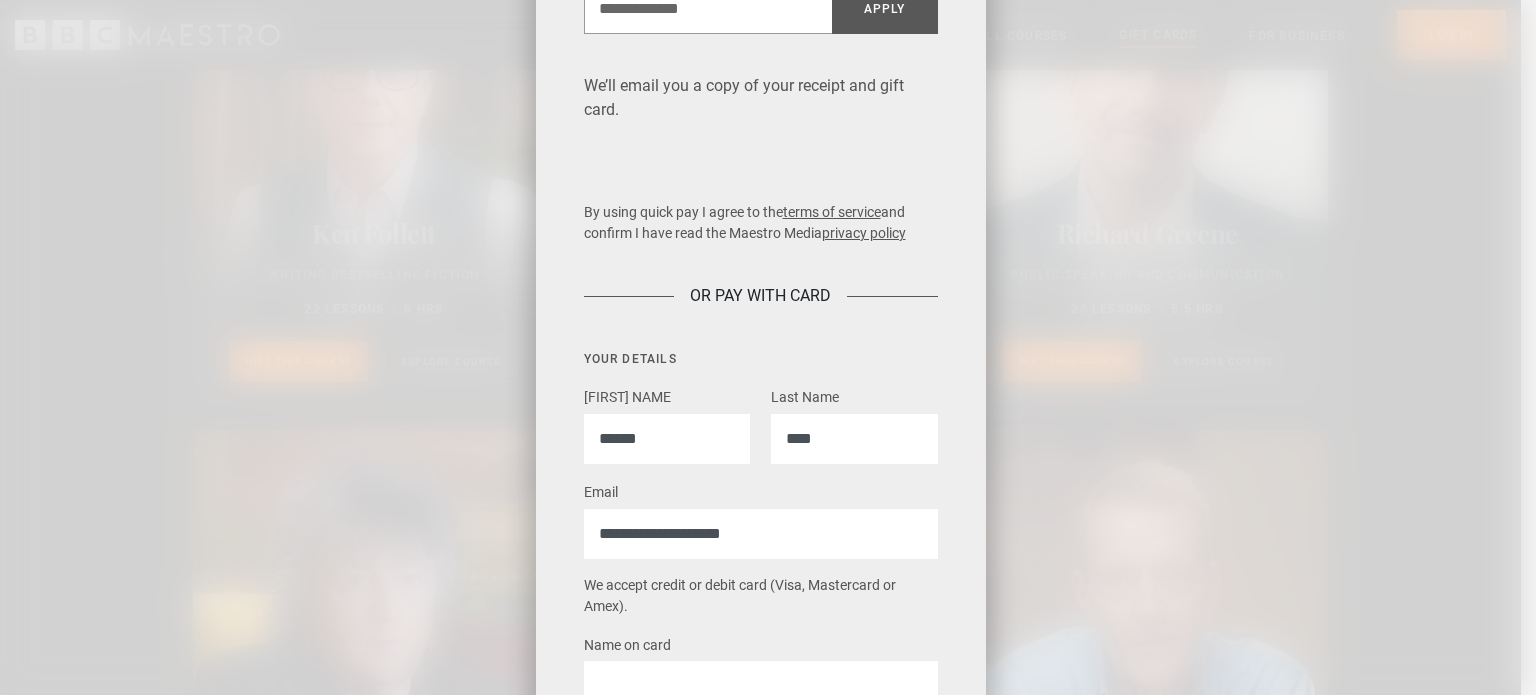 click on "Your details" at bounding box center (761, 359) 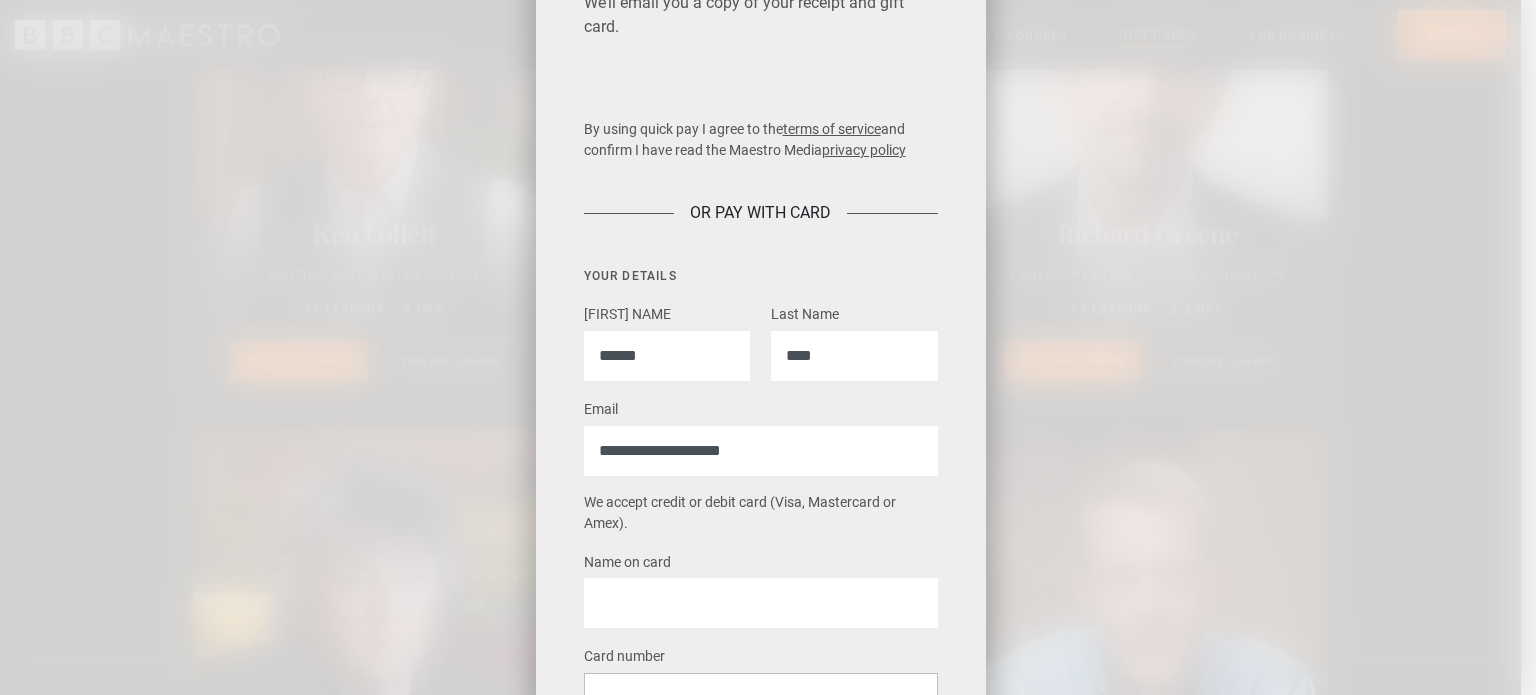 scroll, scrollTop: 600, scrollLeft: 0, axis: vertical 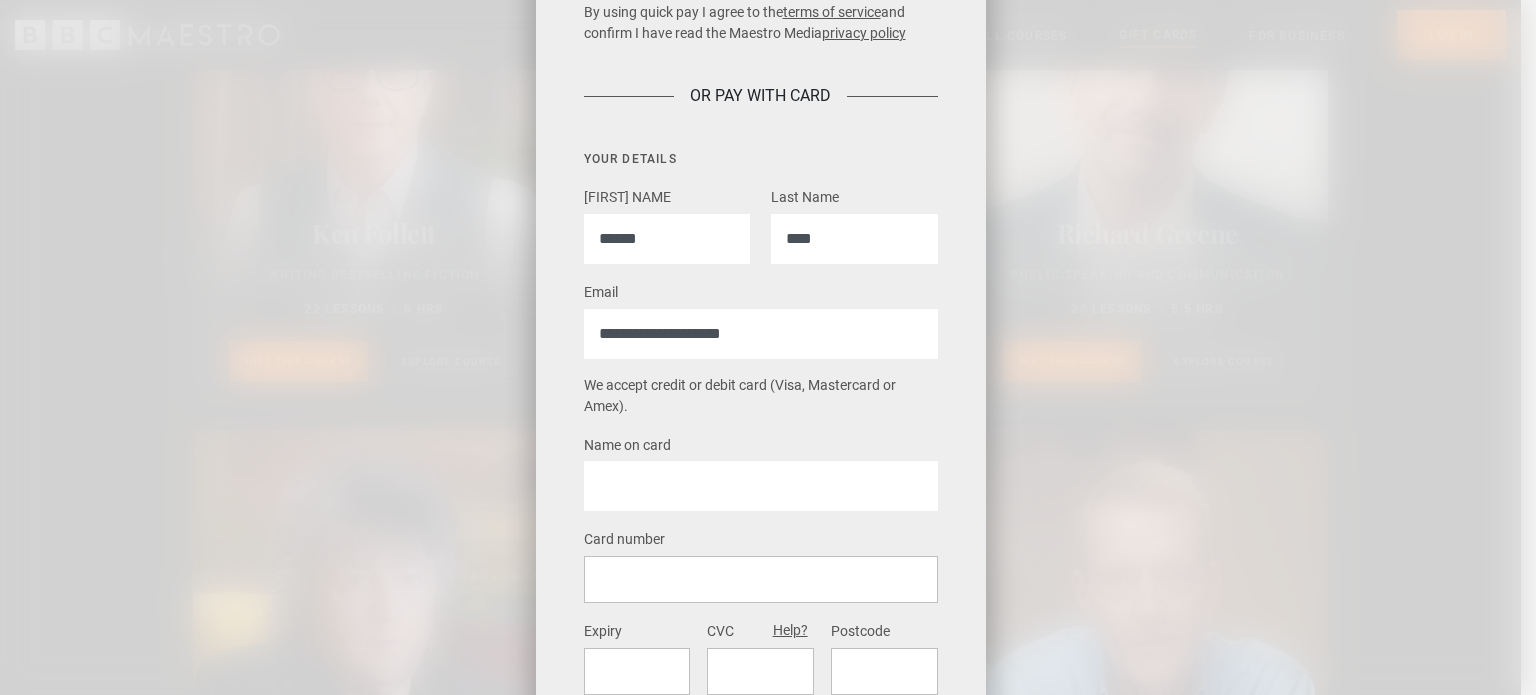 click on "We accept credit or debit card (Visa, Mastercard or Amex)." at bounding box center [761, 396] 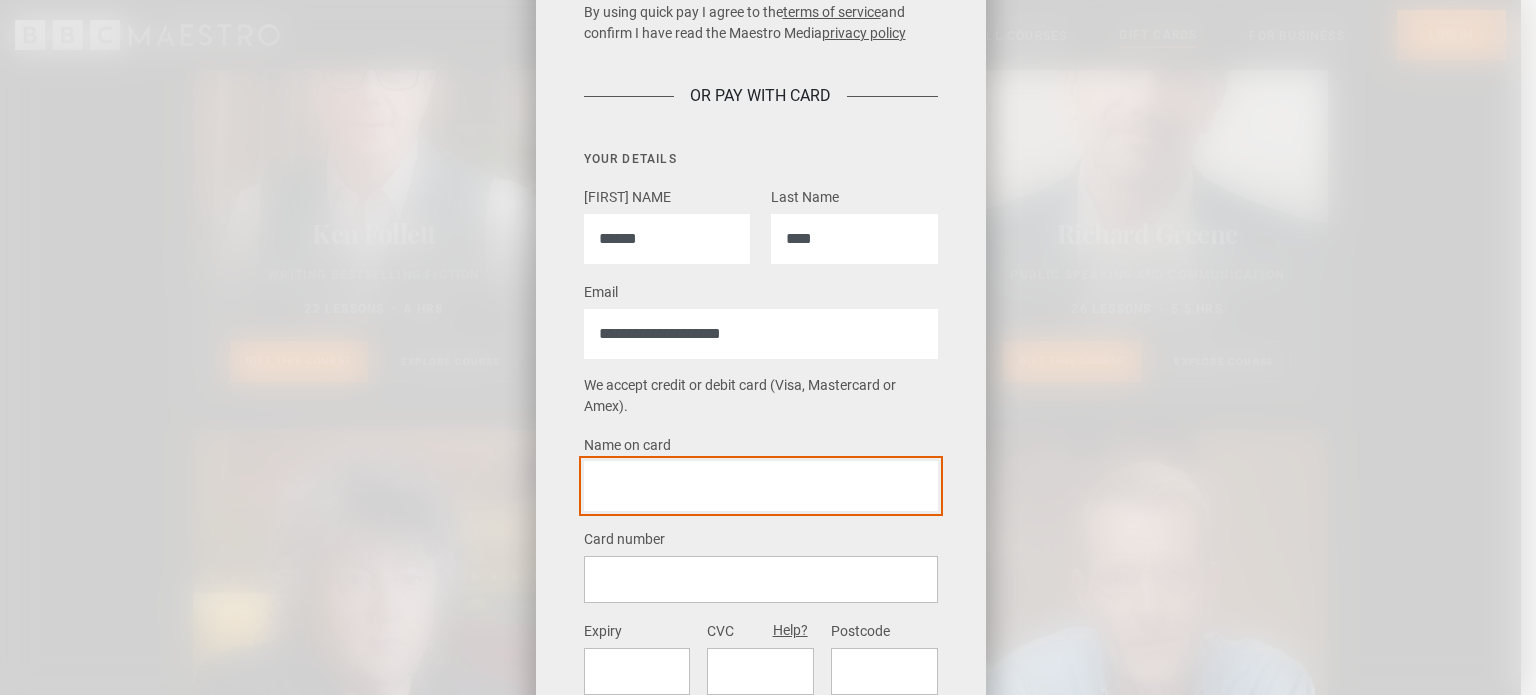 click on "Name on card" at bounding box center [761, 486] 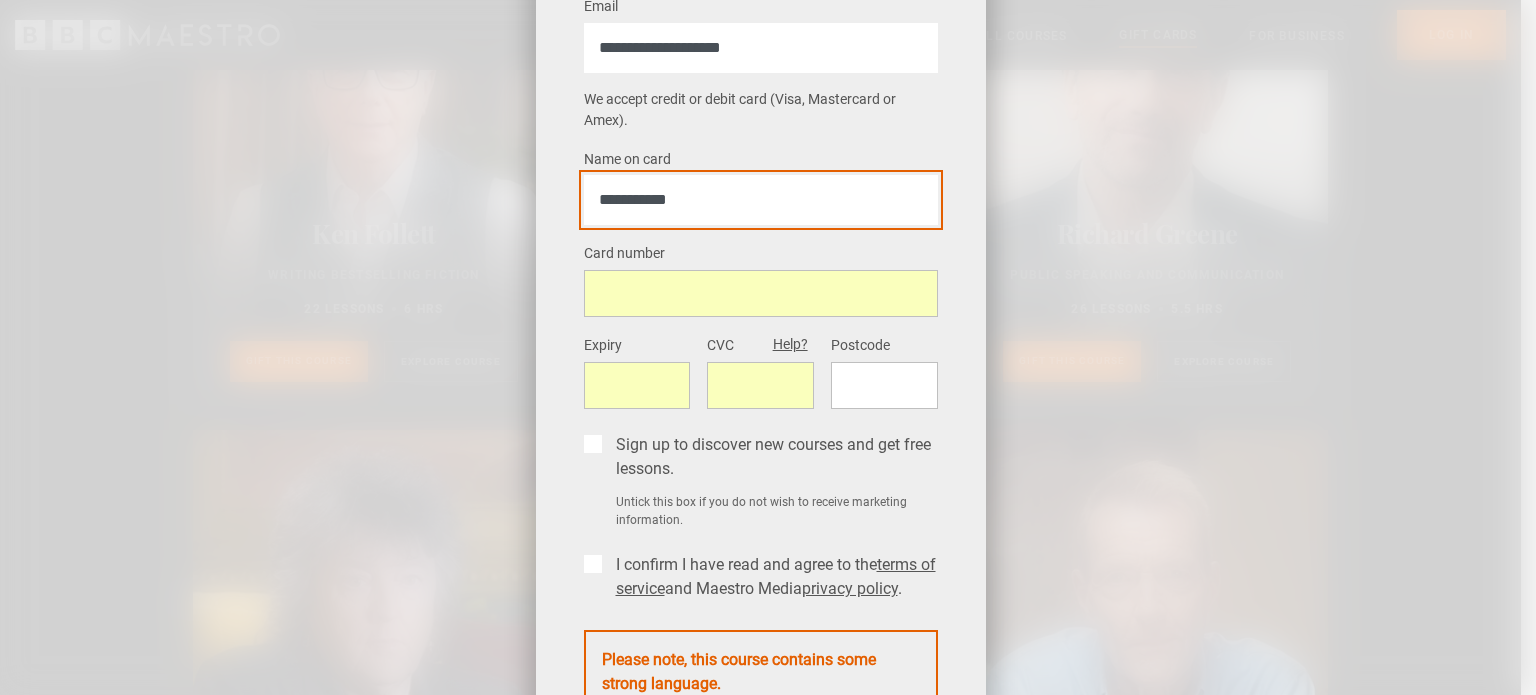 scroll, scrollTop: 888, scrollLeft: 0, axis: vertical 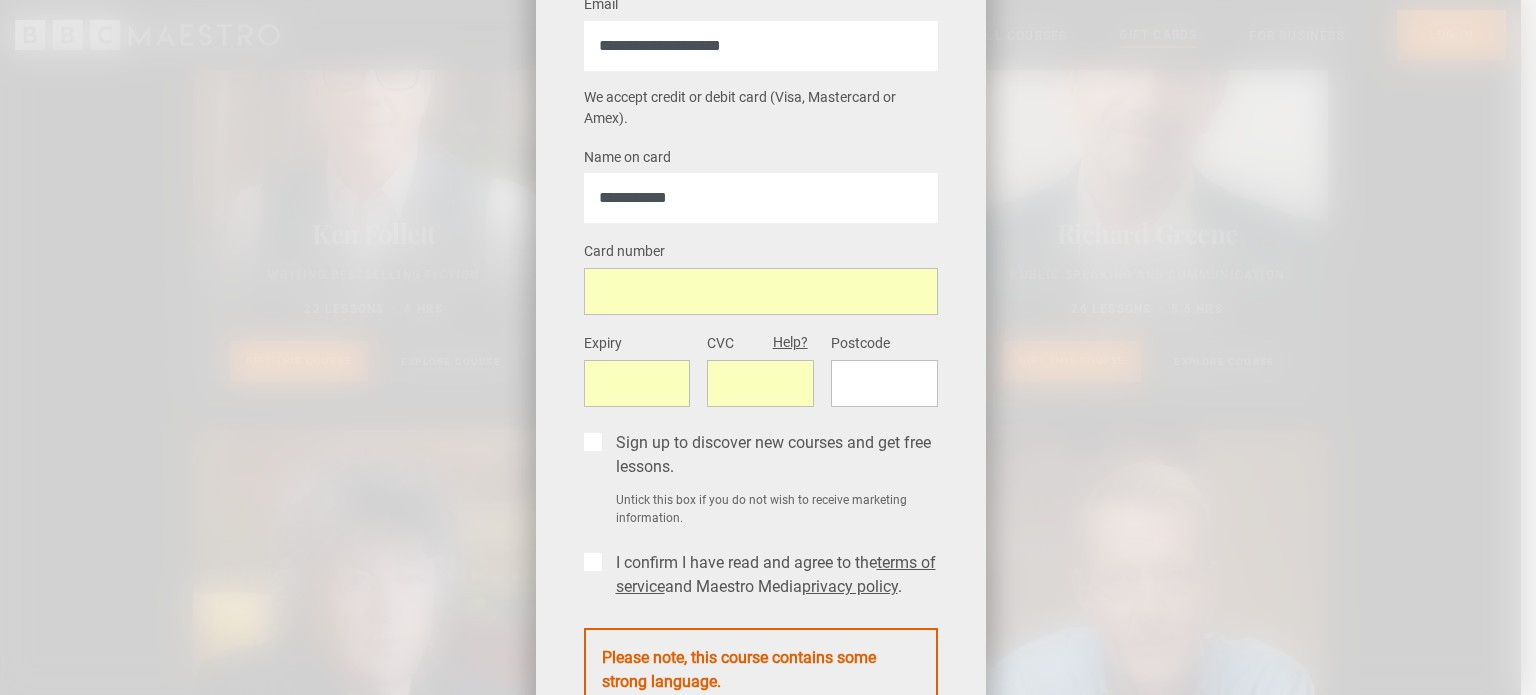 click on "Sign up to discover new courses and get free lessons." at bounding box center (773, 455) 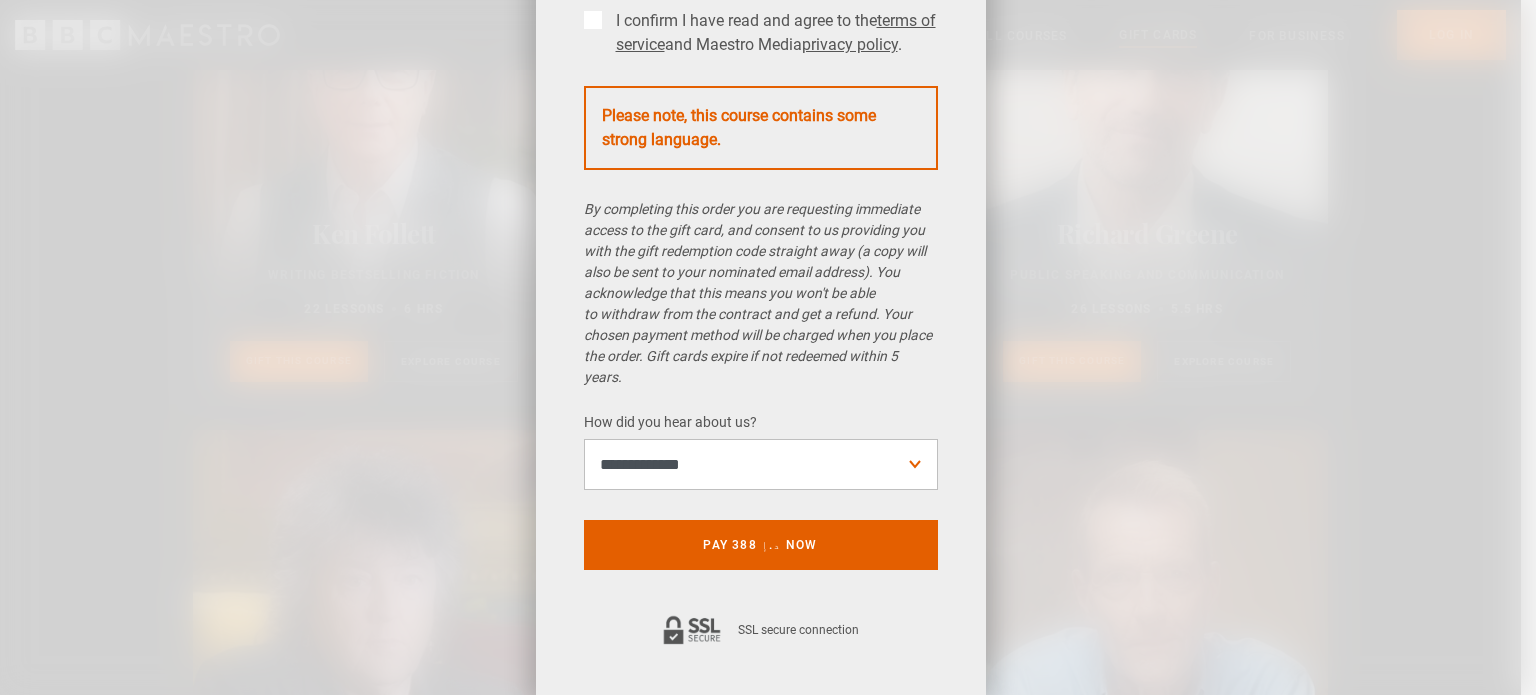 scroll, scrollTop: 1412, scrollLeft: 0, axis: vertical 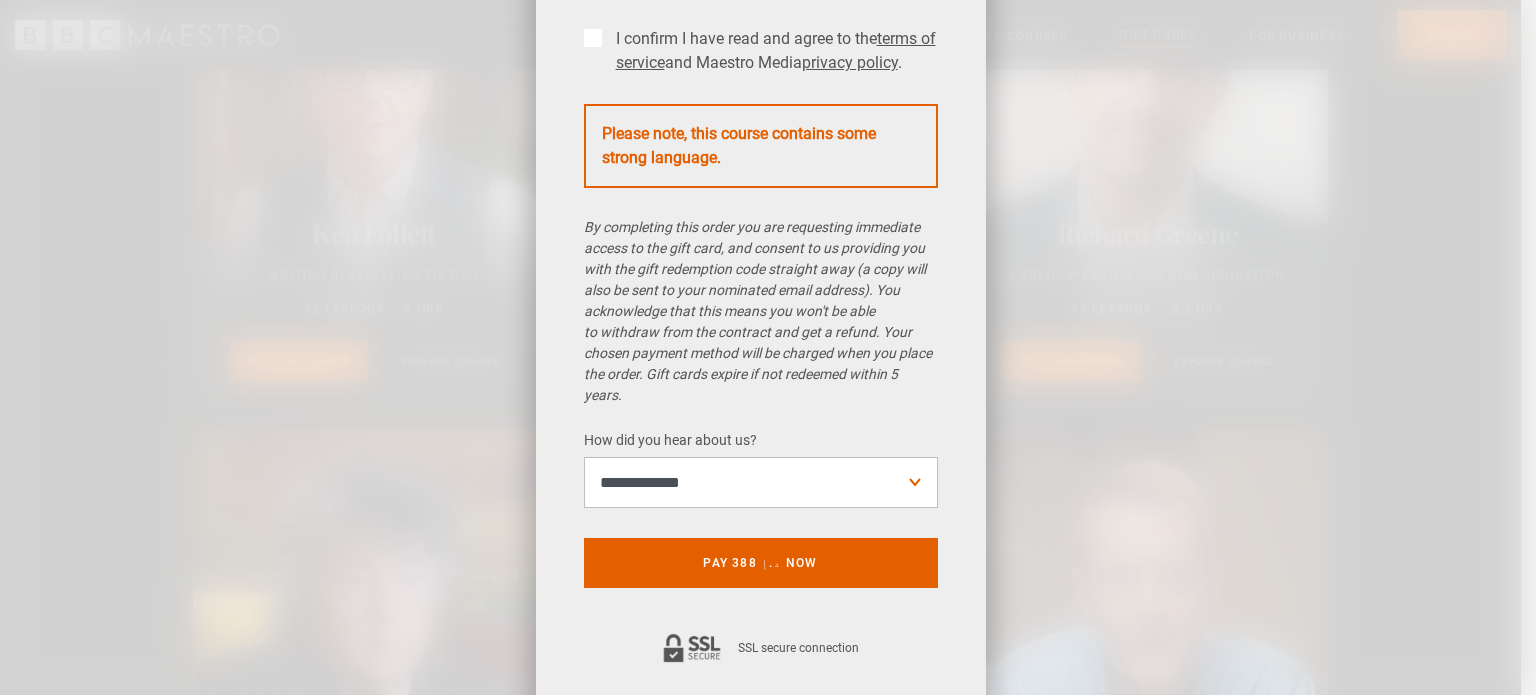 click on "I confirm I have read and agree to the  terms of service  and Maestro Media  privacy policy .  *" at bounding box center (773, 51) 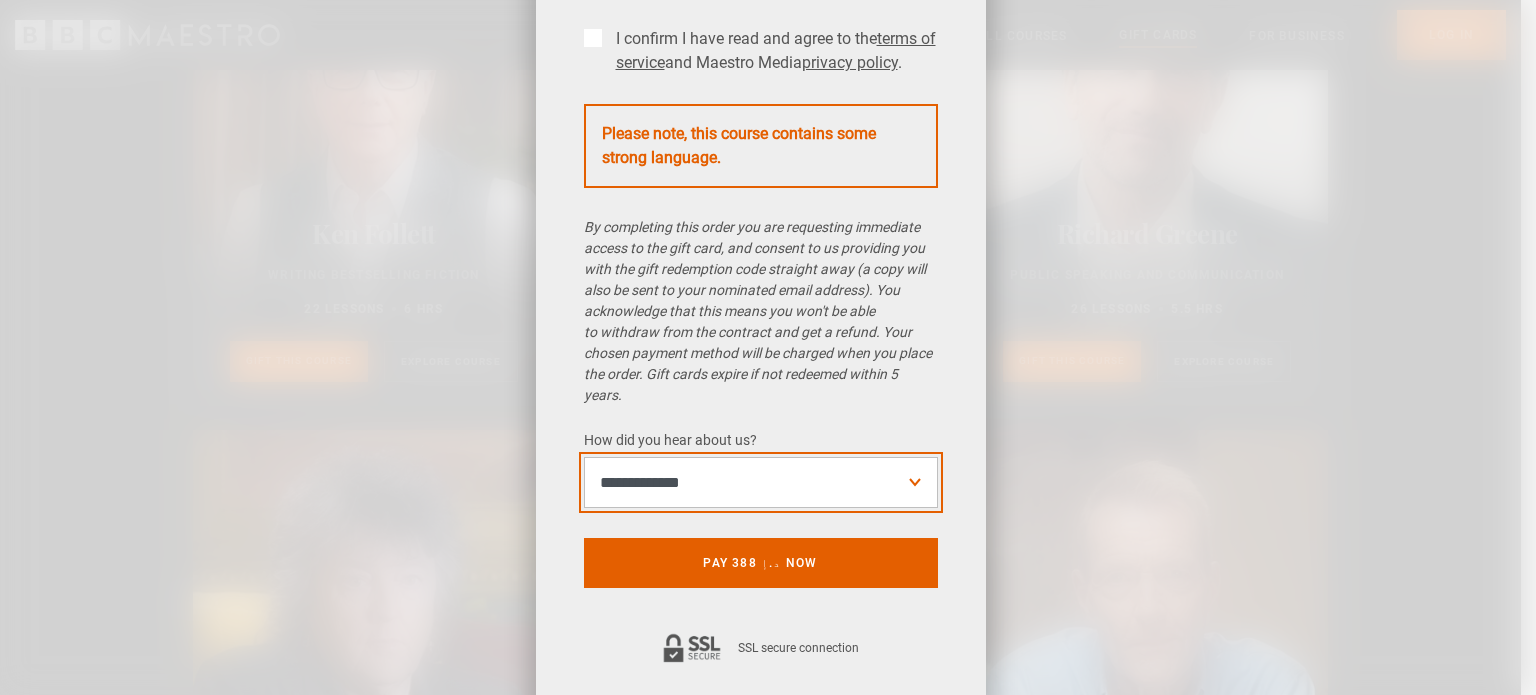 click on "**********" at bounding box center [761, 483] 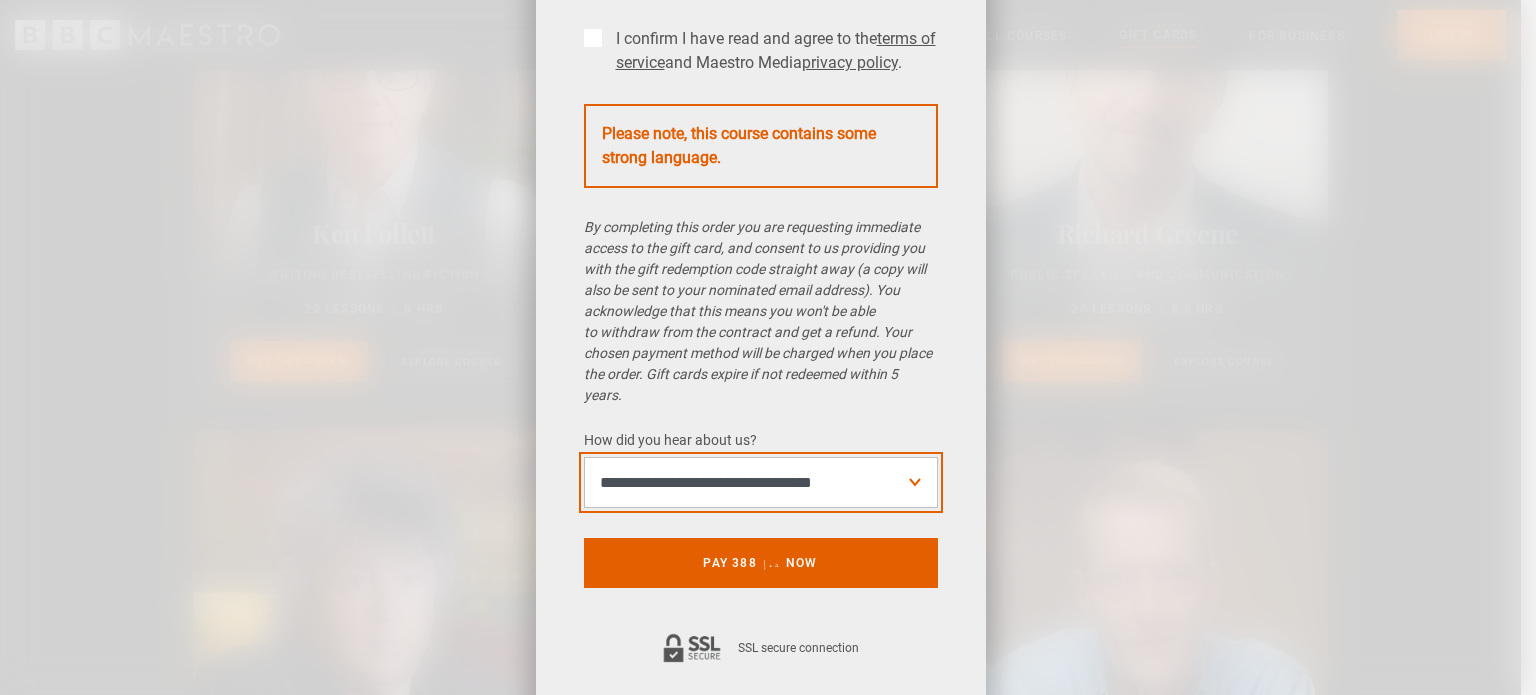 click on "**********" at bounding box center [761, 483] 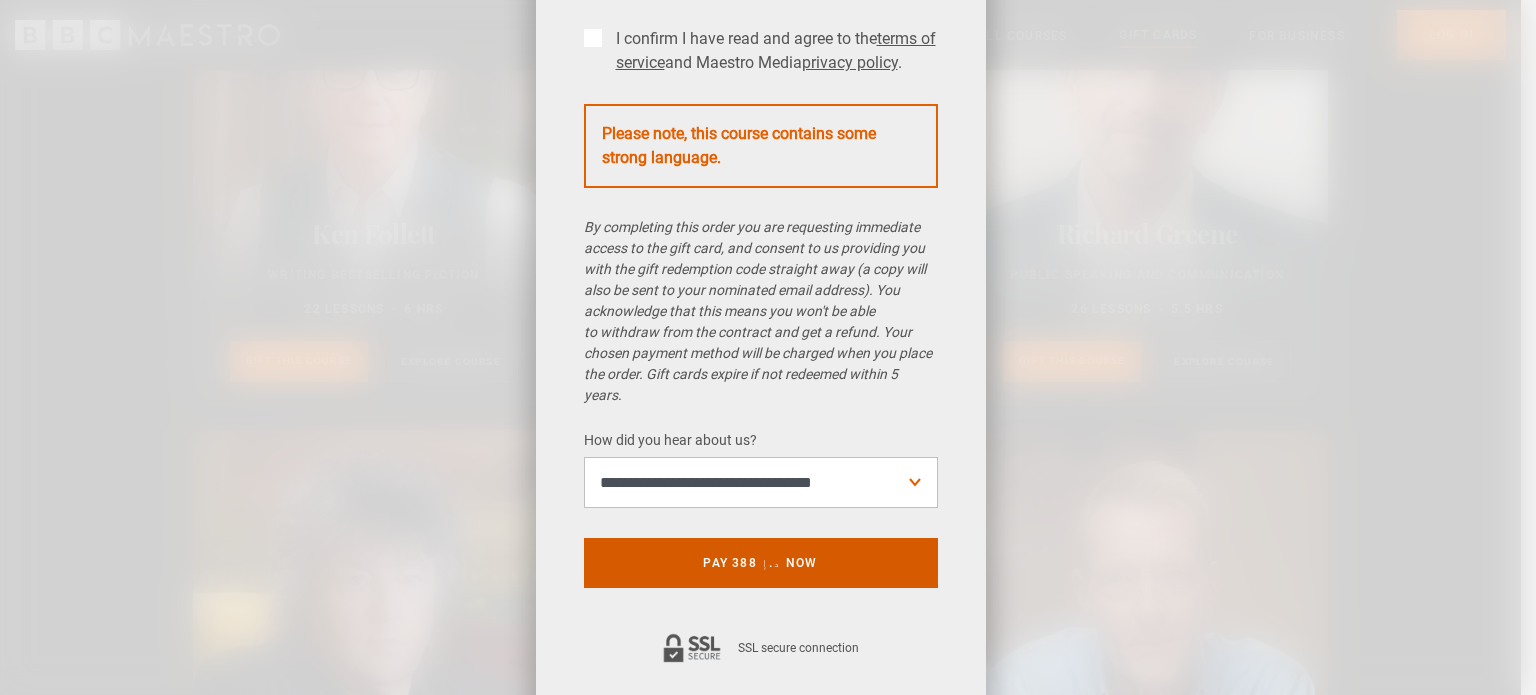 click on "Pay 388 د.إ now" at bounding box center (761, 563) 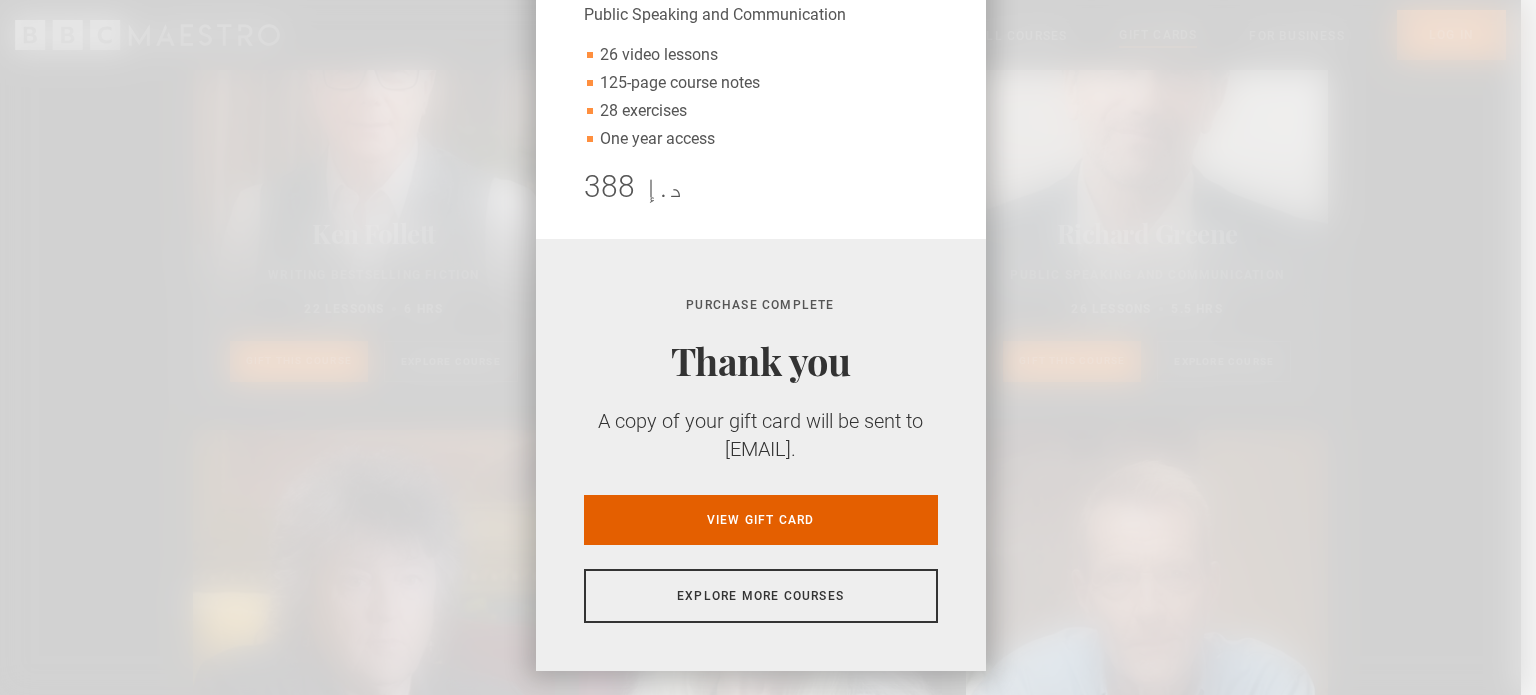 scroll, scrollTop: 144, scrollLeft: 0, axis: vertical 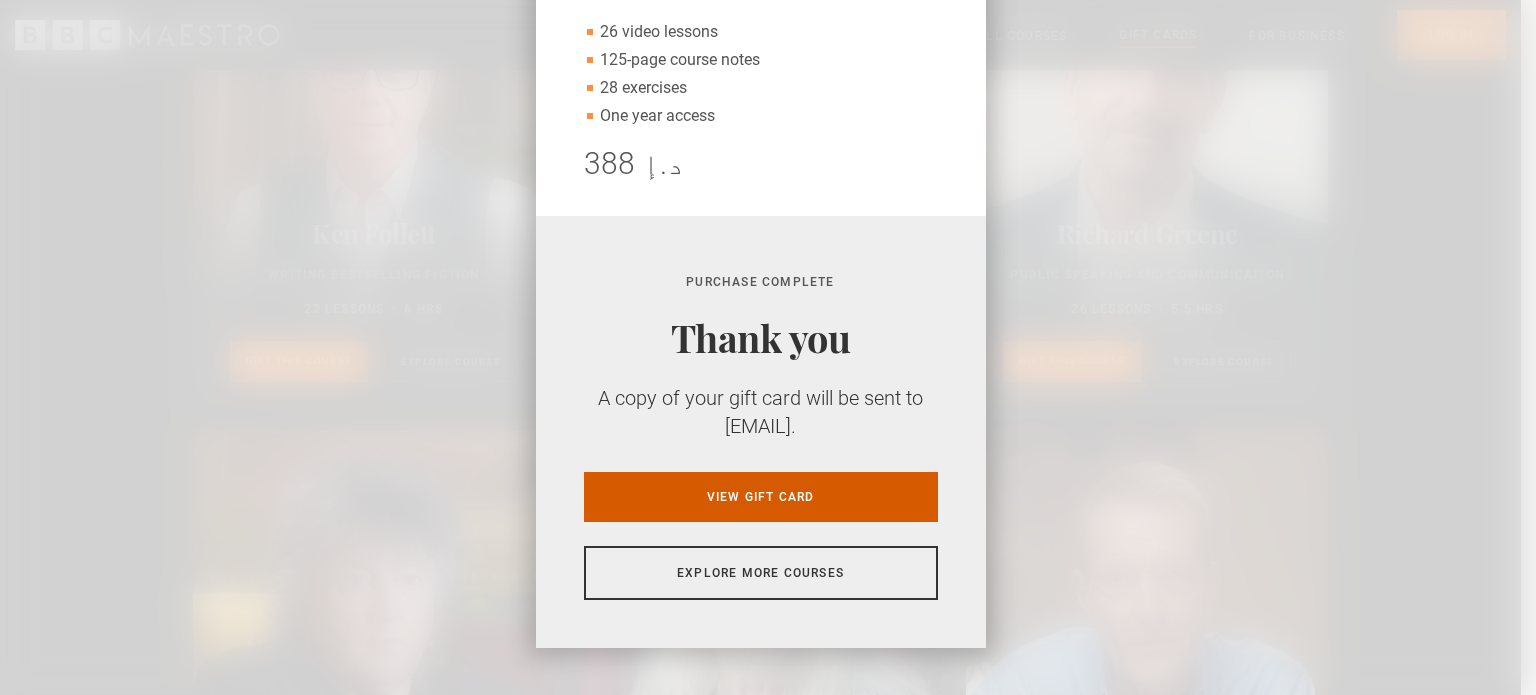 click on "View gift card" at bounding box center (761, 497) 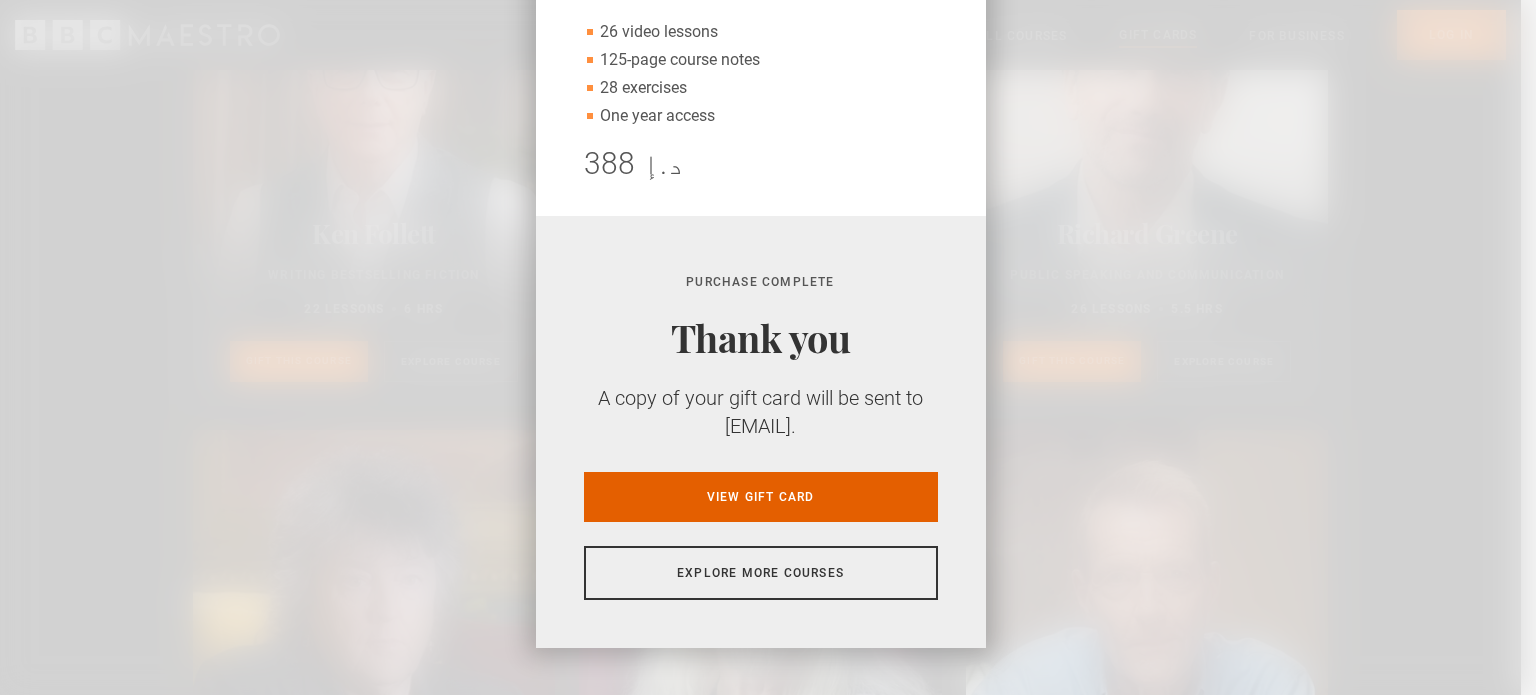 click on "Gift
[FULL_NAME]
Public Speaking and Communication
26 video lessons
125-page course notes
28
exercises
One year access
388 د.إ
Discount code
Apply
Purchase complete
Thank you
A copy of your gift card will be sent to [EMAIL].
View gift card
Explore more courses" at bounding box center [768, 347] 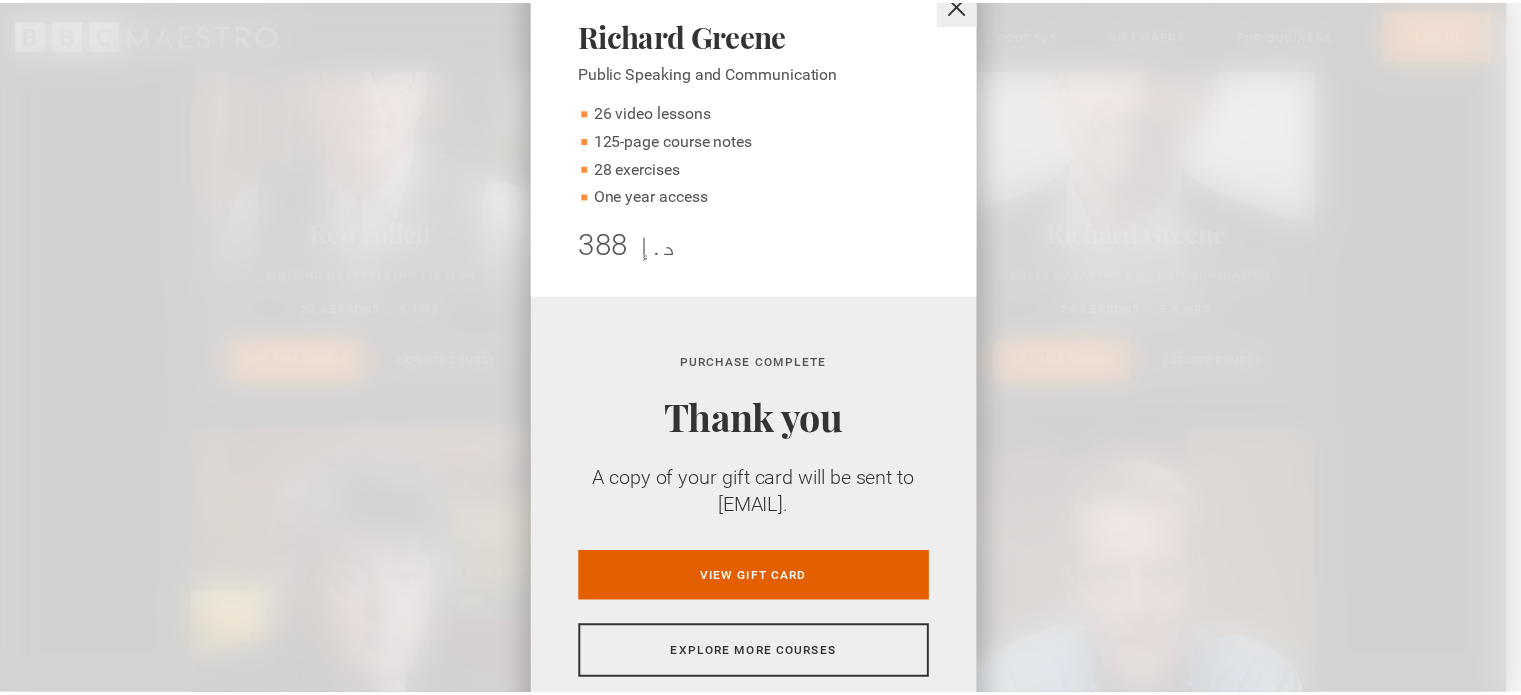 scroll, scrollTop: 0, scrollLeft: 0, axis: both 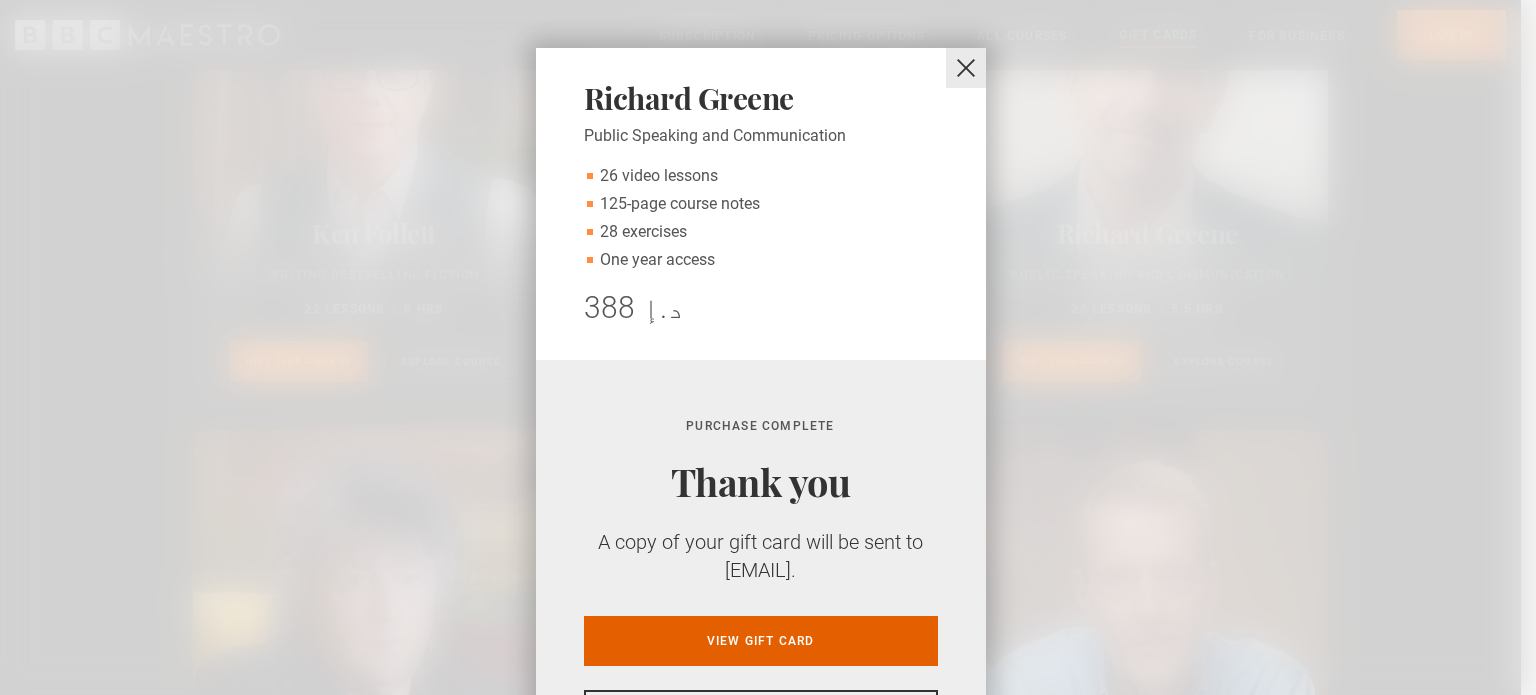 click at bounding box center [966, 68] 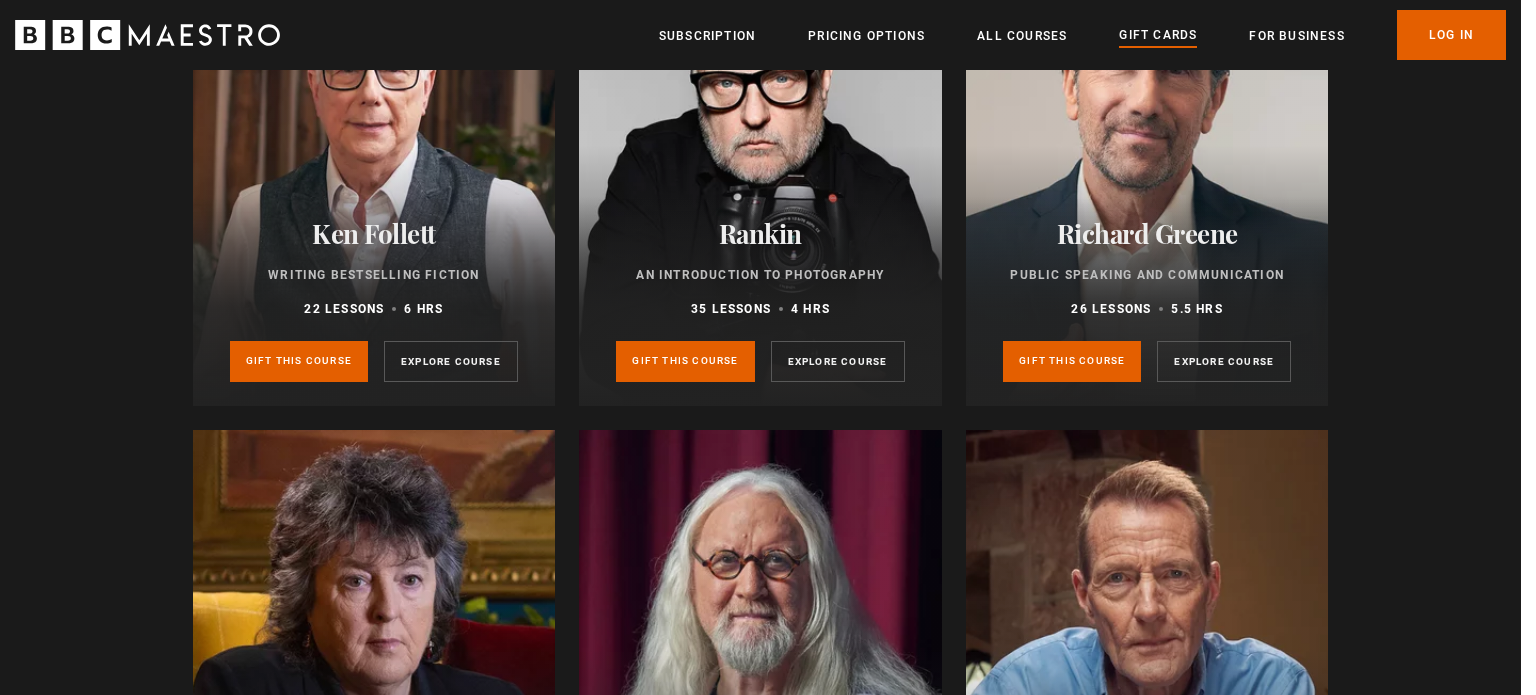 click at bounding box center (768, 347) 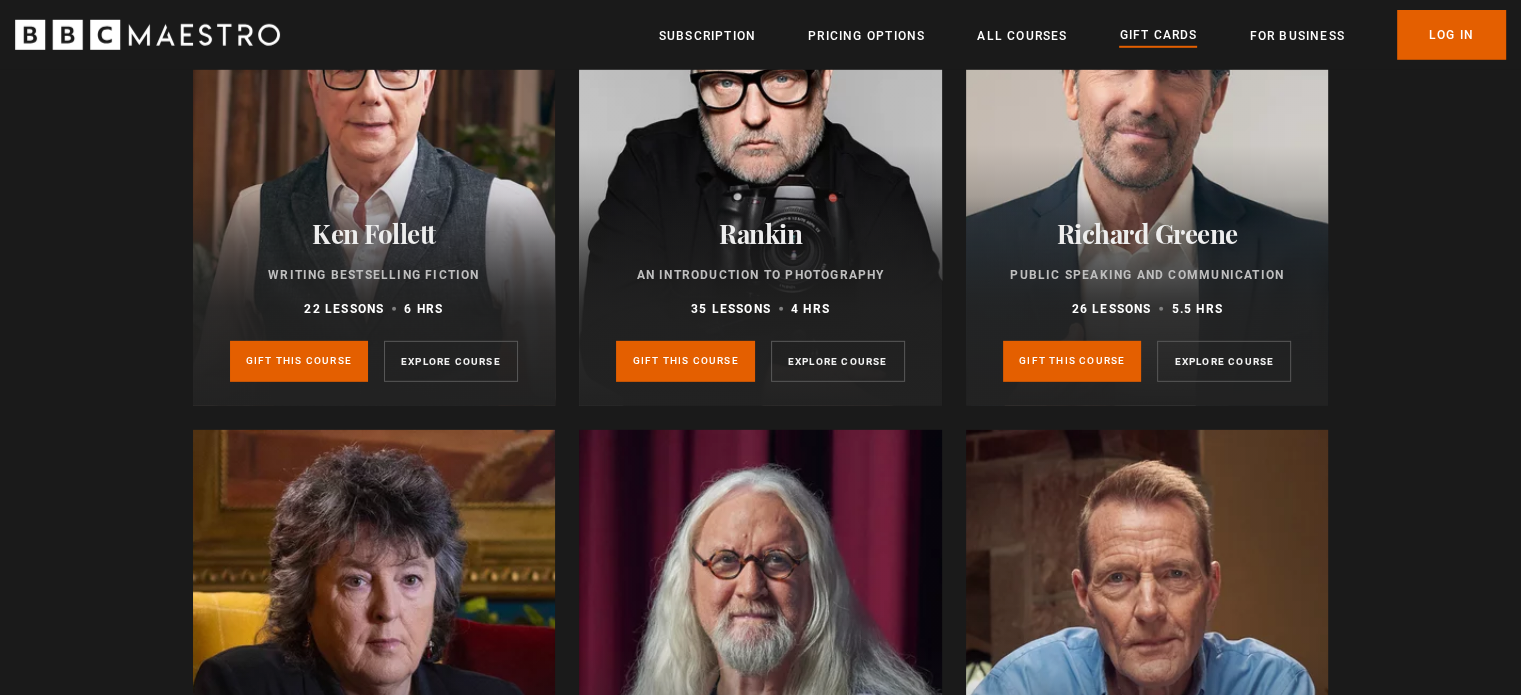 click on "Gift a single course
All courses
New courses
Writing
Food & Drink
Wellness
Film, TV, & The Stage
Business
Art & Design
Music
Home & Lifestyle
Video Player is loading. Play Video Play Unmute Current Time  0:05 / Duration  0:15 Loaded :  100.00% 0:05 Stream Type  LIVE Seek to live, currently behind live LIVE Remaining Time  - 0:10   1x Playback Rate Chapters Chapters Descriptions descriptions off , selected Captions captions settings , opens captions settings dialog captions off , selected Audio Track Picture-in-Picture Fullscreen This is a modal window. Text ***" at bounding box center [761, -170] 